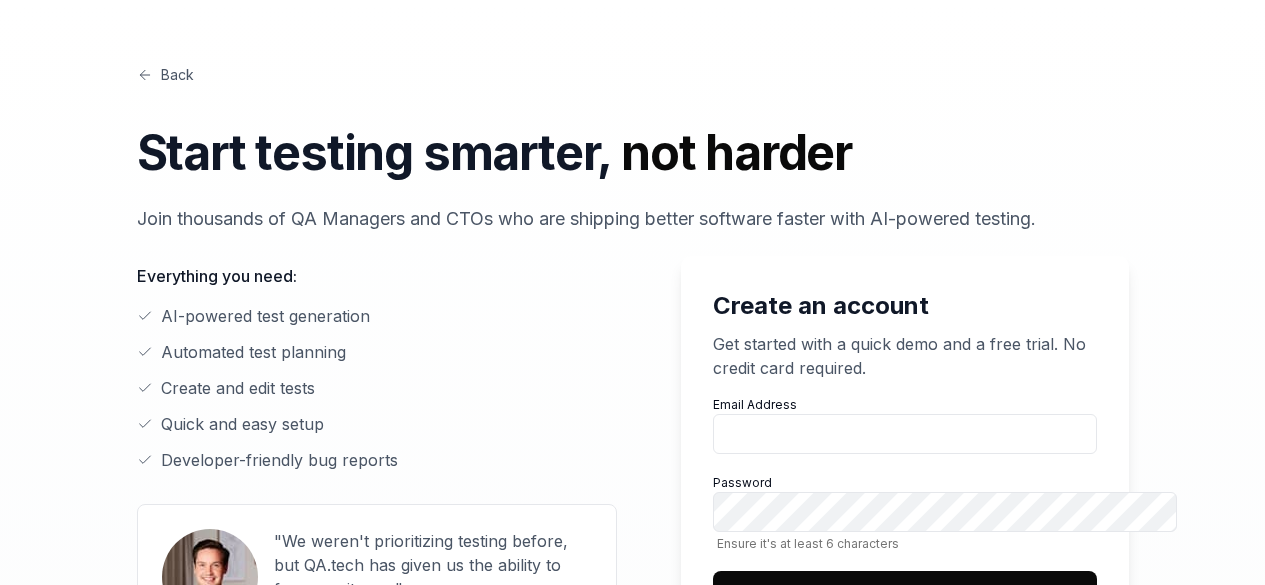 scroll, scrollTop: 0, scrollLeft: 0, axis: both 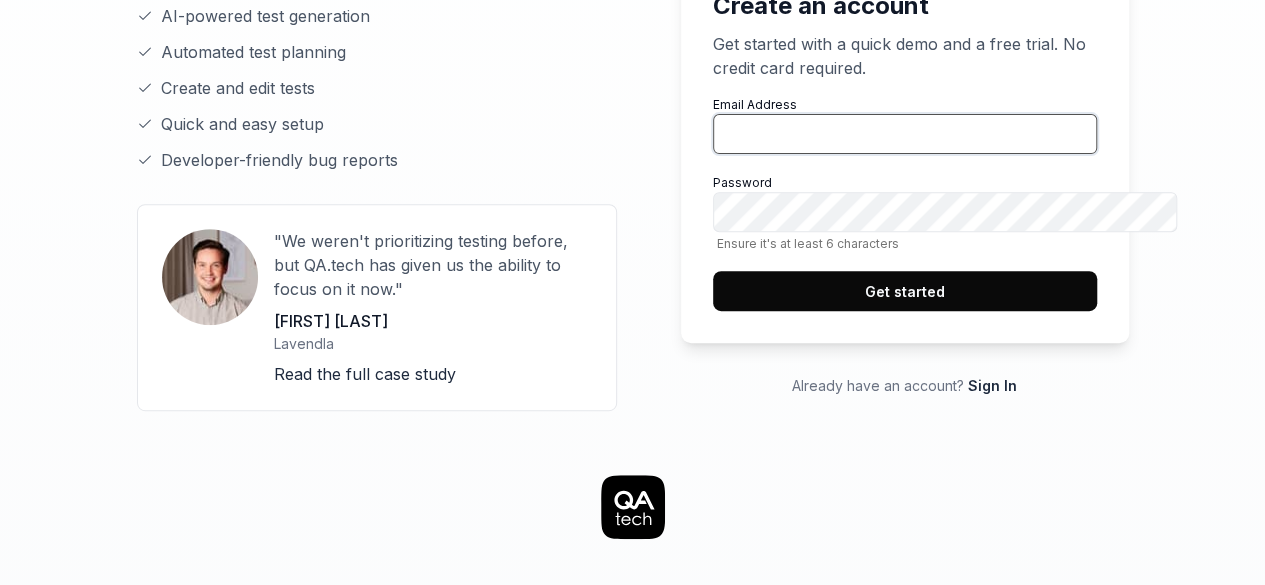 click on "Email Address" at bounding box center (905, 134) 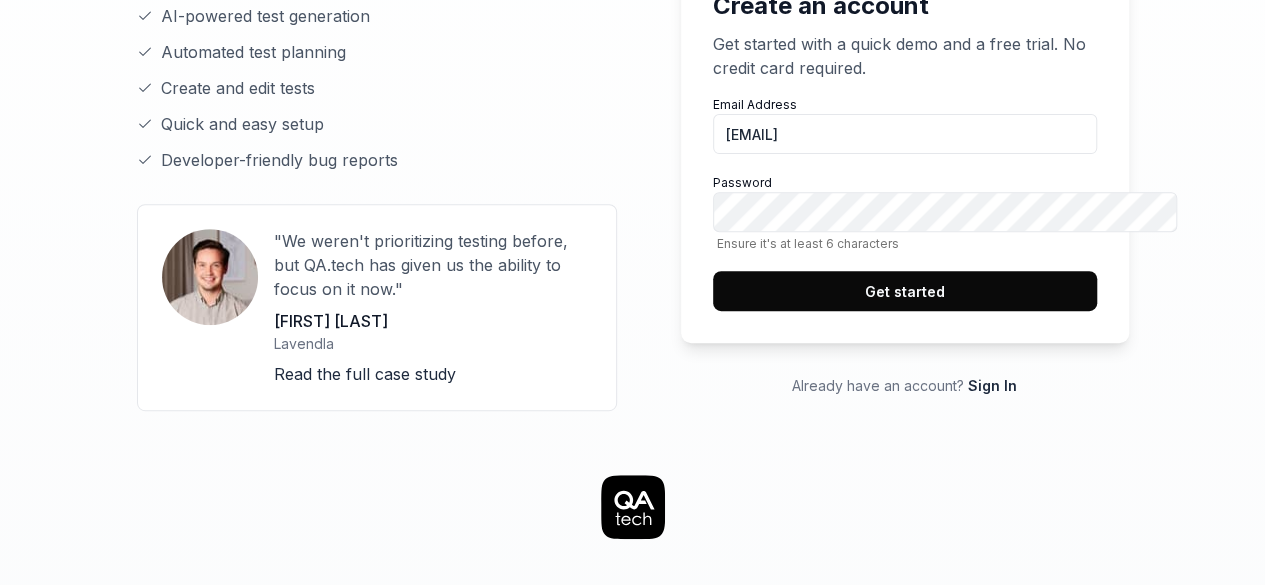 click on "Password Ensure it's at least 6 characters" at bounding box center (905, 212) 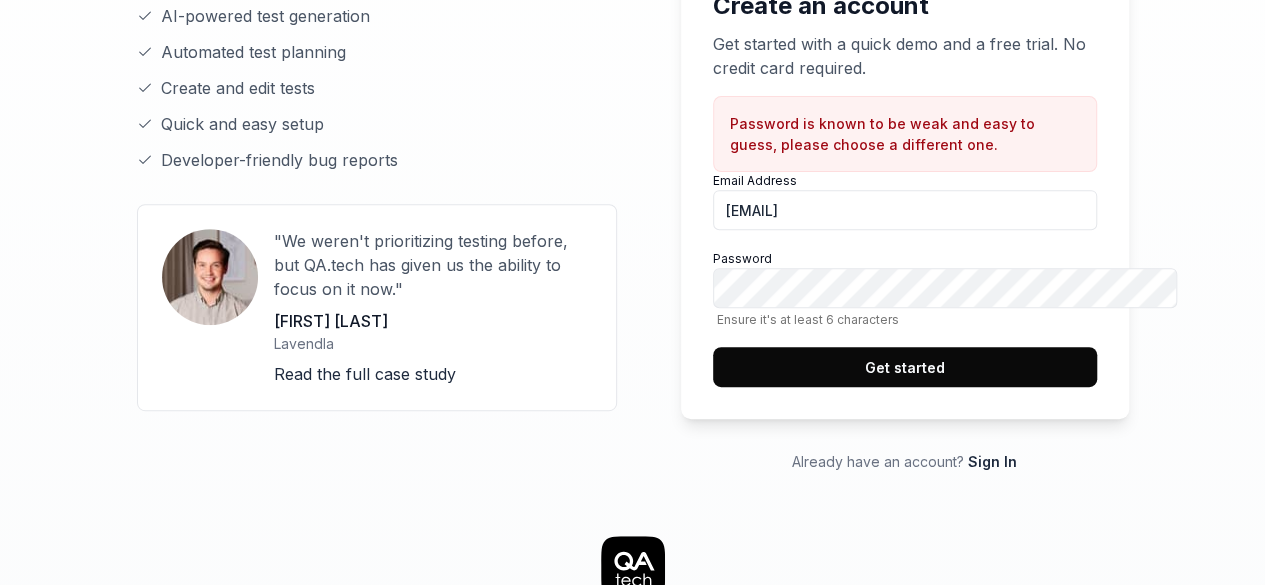 click on "Get started" at bounding box center (905, 367) 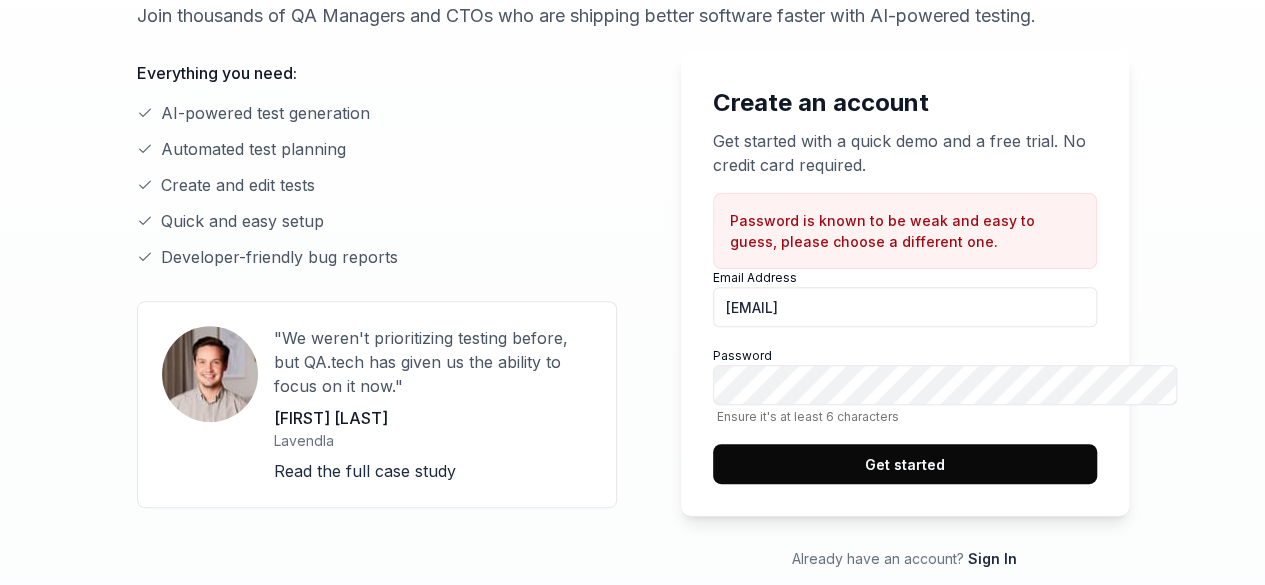 scroll, scrollTop: 300, scrollLeft: 0, axis: vertical 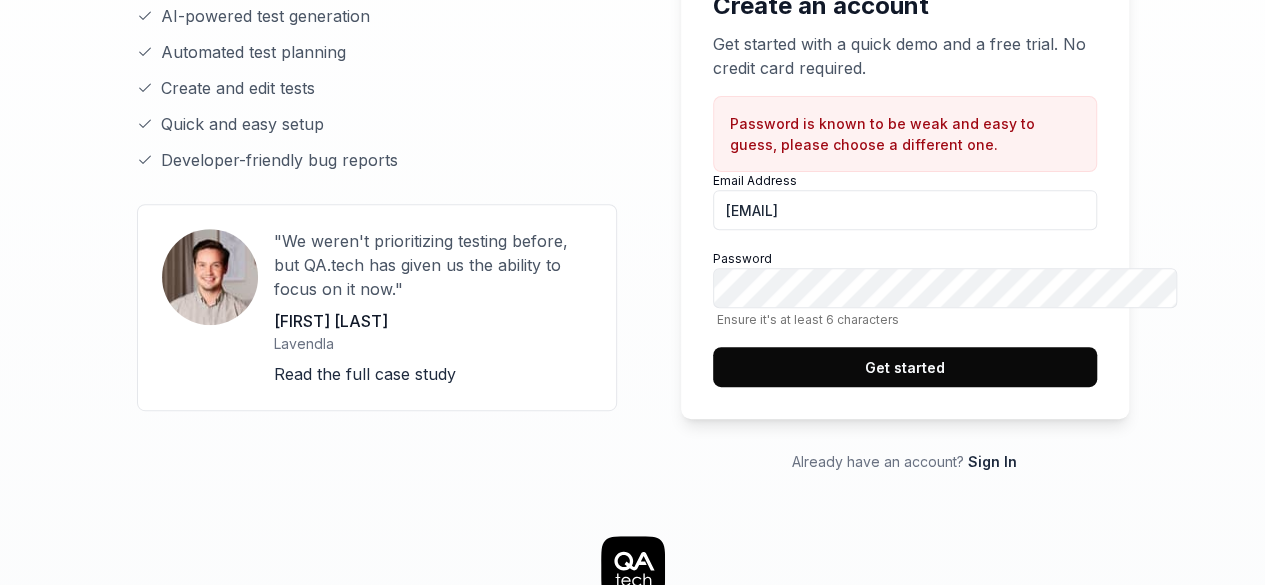 click on "Get started" at bounding box center (905, 367) 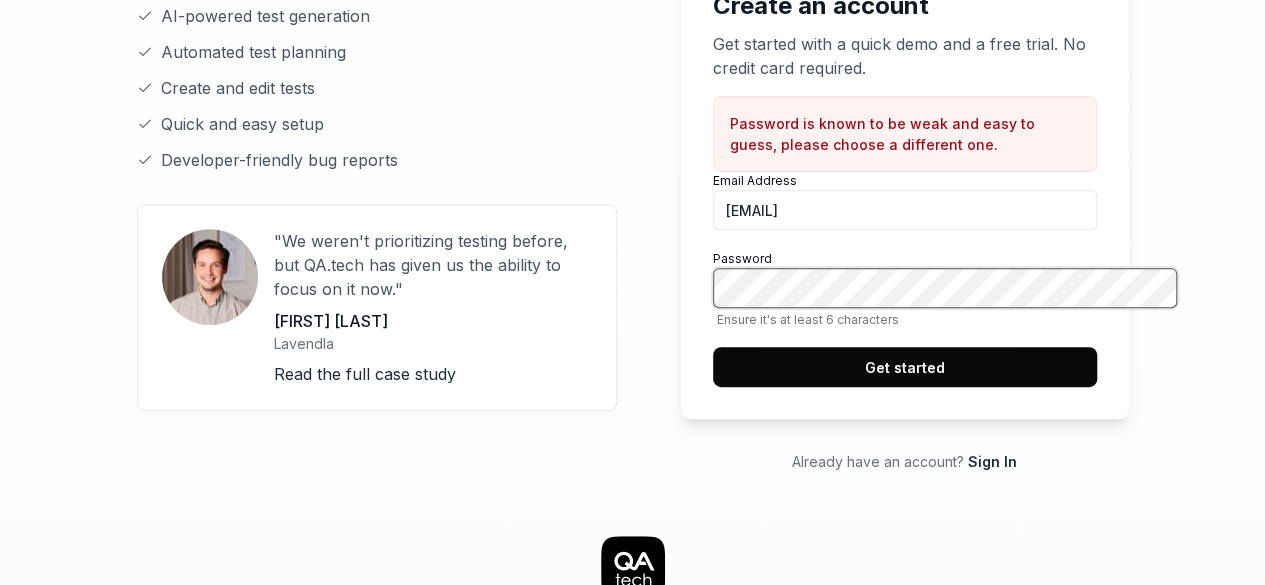 click on "Password Ensure it's at least 6 characters" at bounding box center (905, 288) 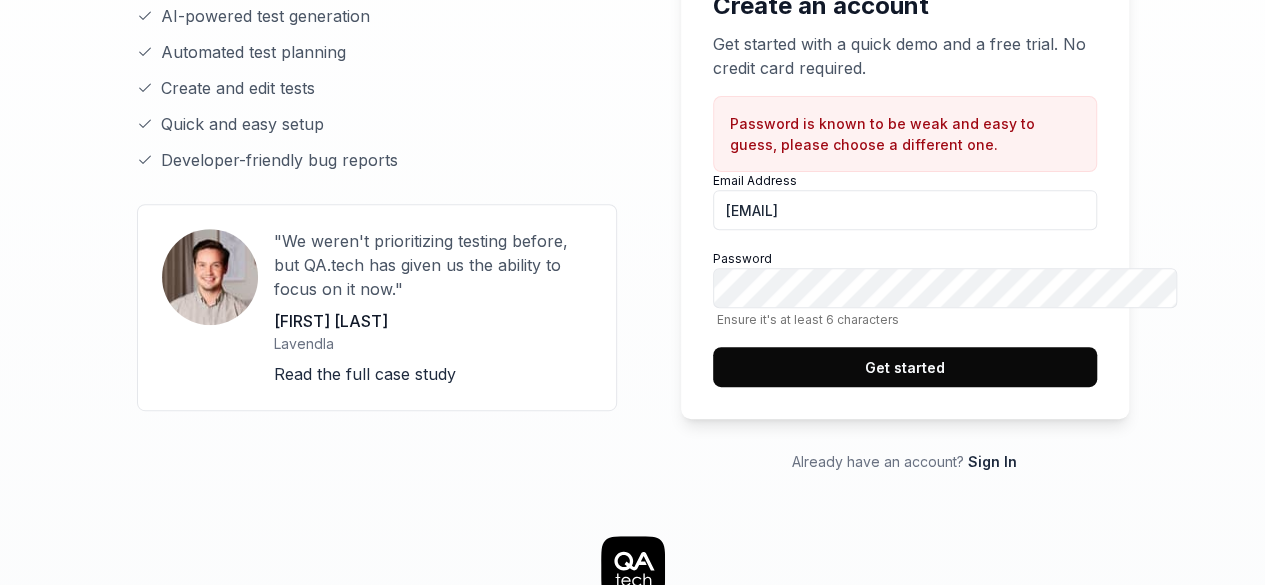 click on "Password Ensure it's at least 6 characters" at bounding box center (905, 288) 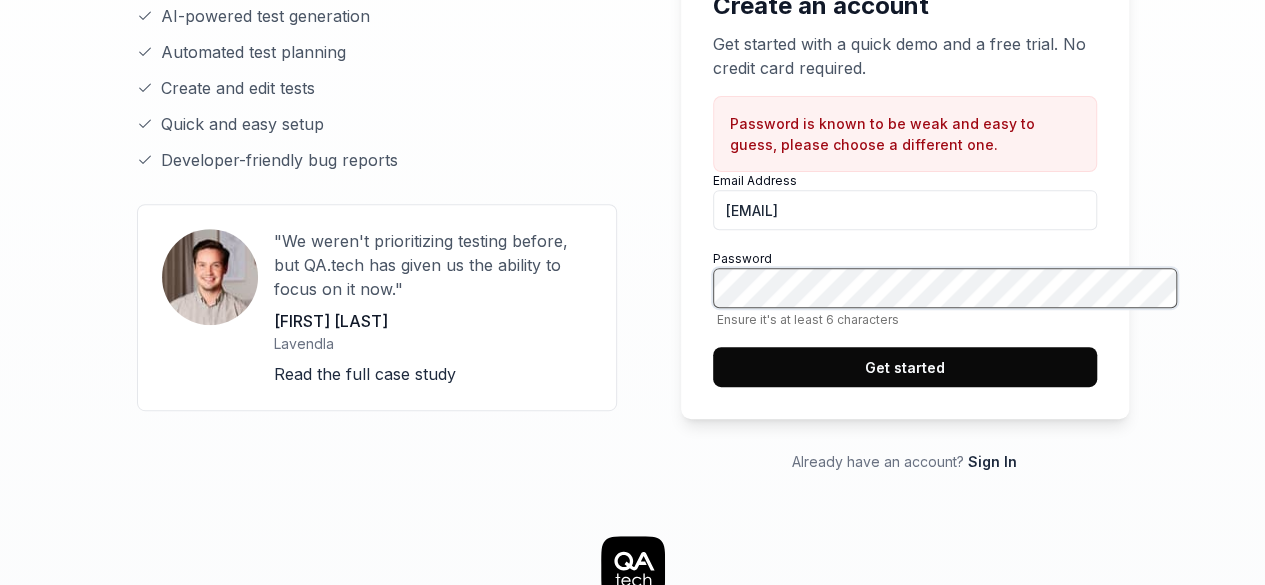 click on "Password Ensure it's at least 6 characters" at bounding box center [905, 288] 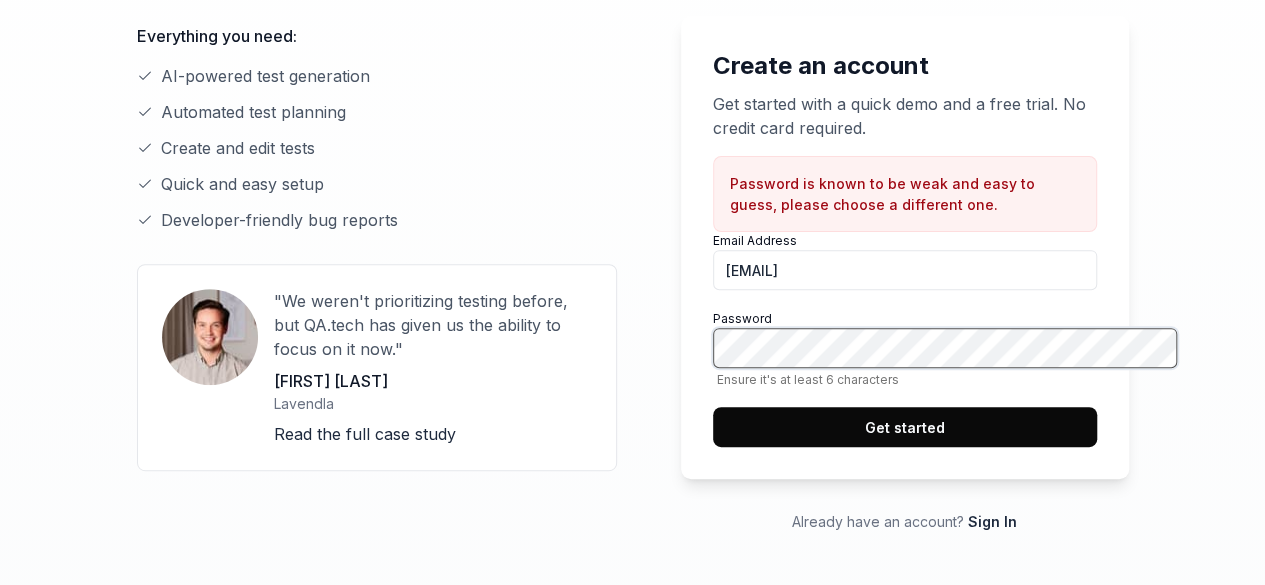scroll, scrollTop: 200, scrollLeft: 0, axis: vertical 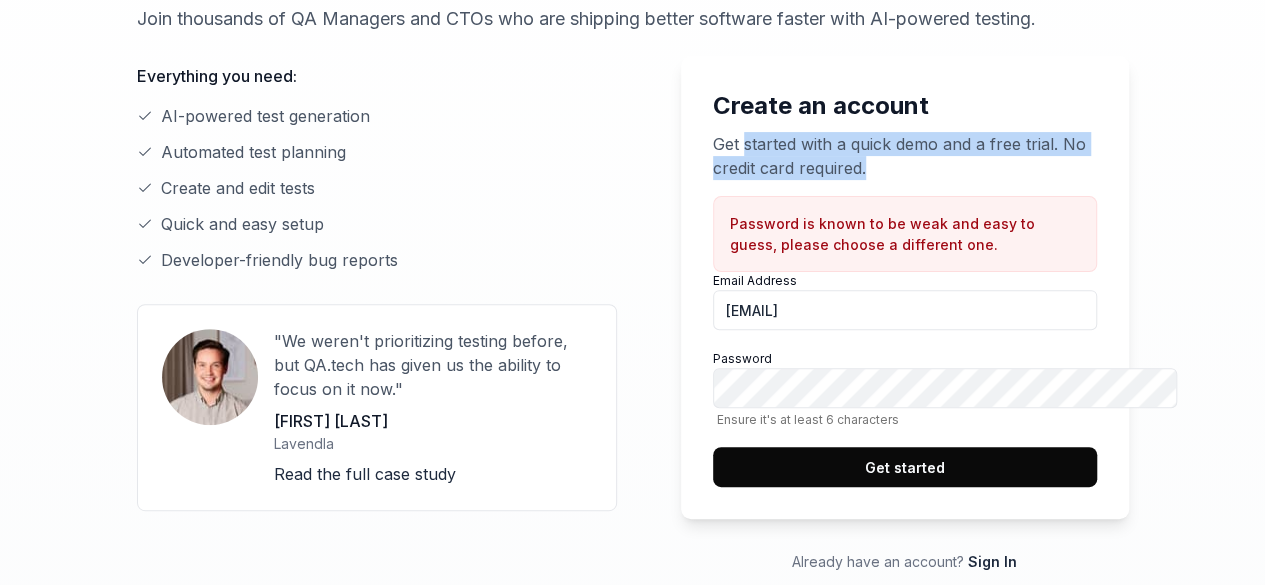 drag, startPoint x: 746, startPoint y: 155, endPoint x: 990, endPoint y: 179, distance: 245.17749 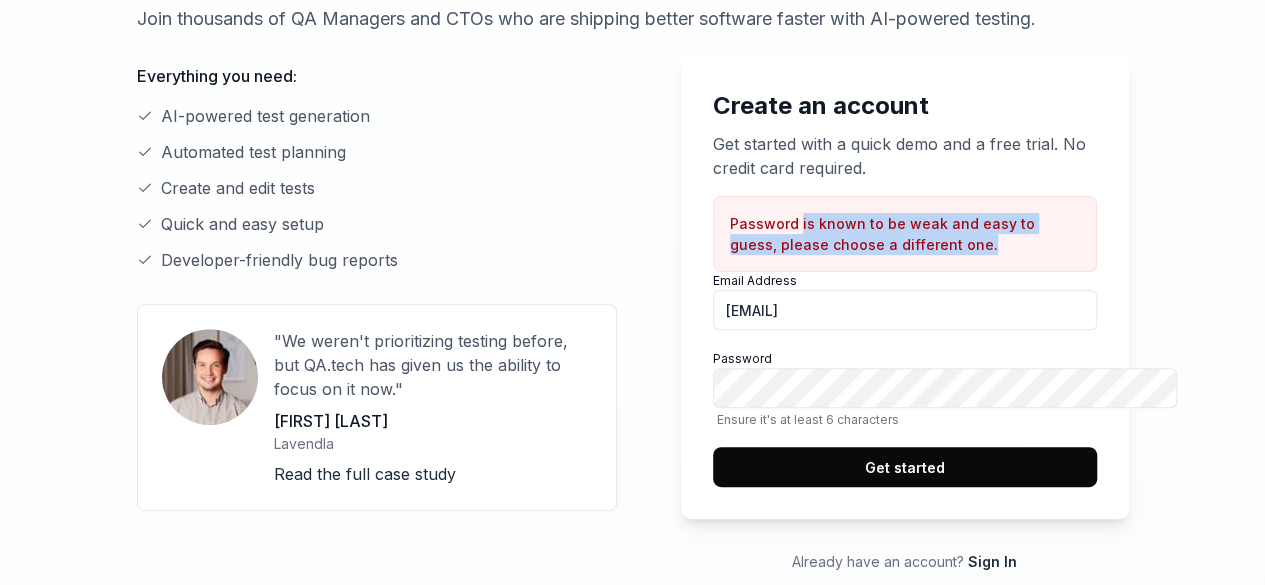 drag, startPoint x: 803, startPoint y: 229, endPoint x: 936, endPoint y: 255, distance: 135.51753 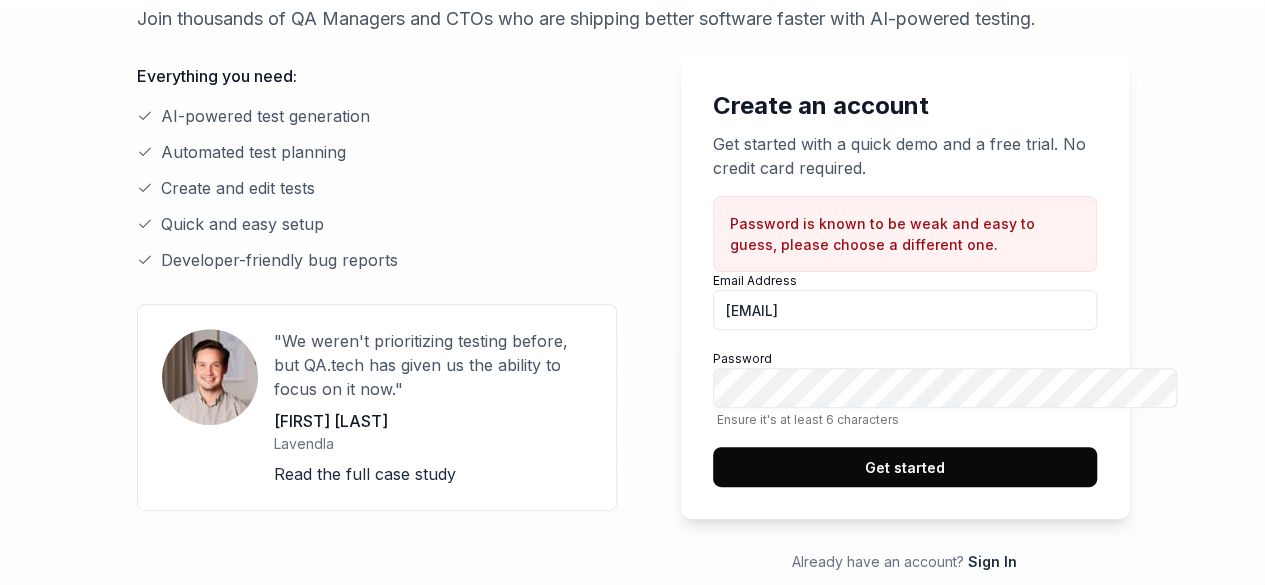 click on "Password is known to be weak and easy to guess, please choose a different one." at bounding box center (905, 234) 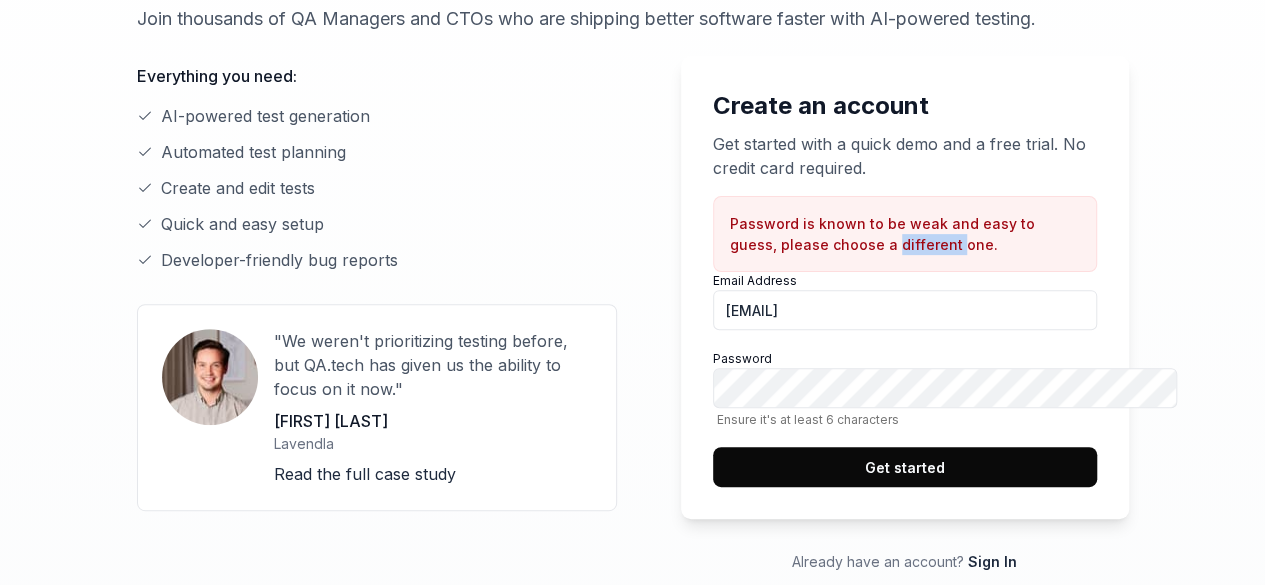 click on "Password is known to be weak and easy to guess, please choose a different one." at bounding box center [905, 234] 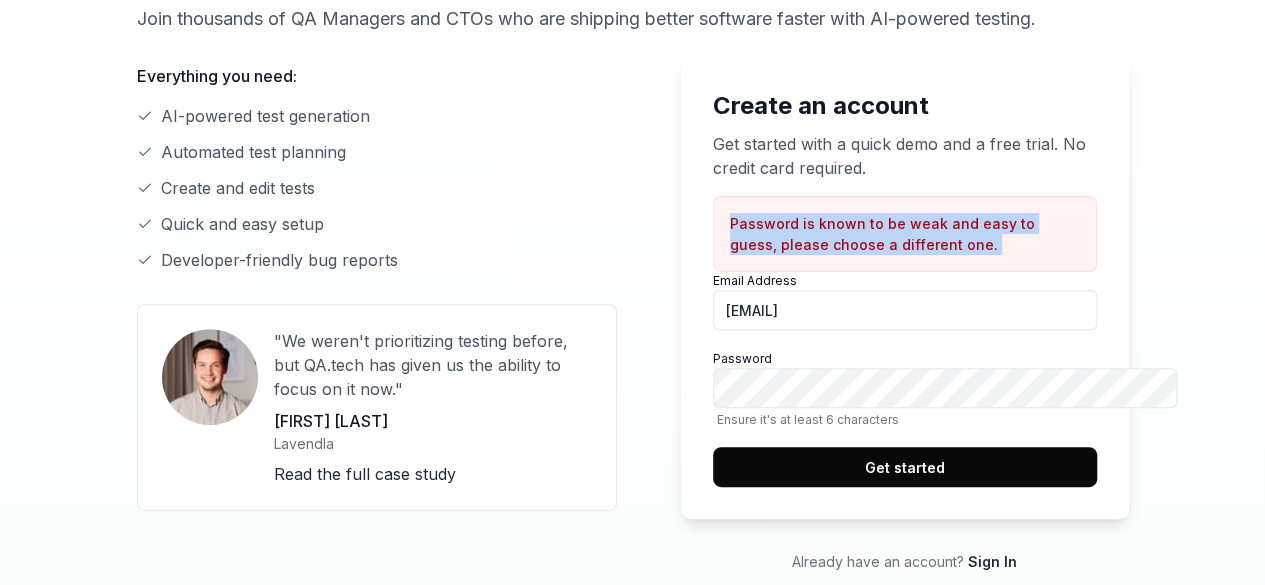 click on "Password is known to be weak and easy to guess, please choose a different one." at bounding box center [905, 234] 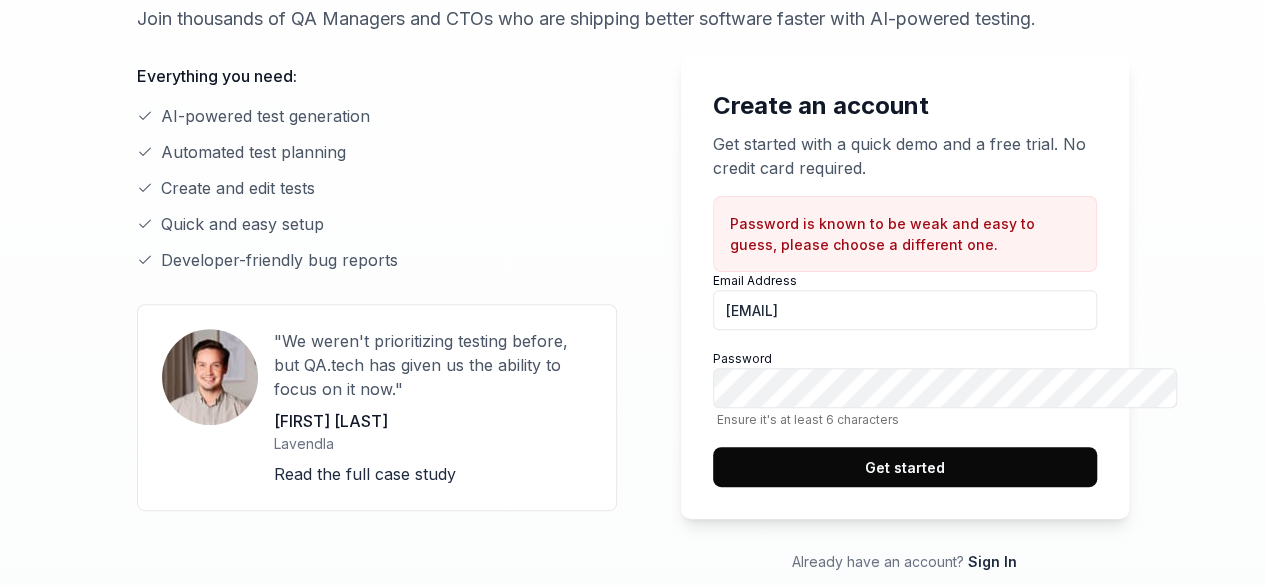 click on "Get started" at bounding box center [905, 467] 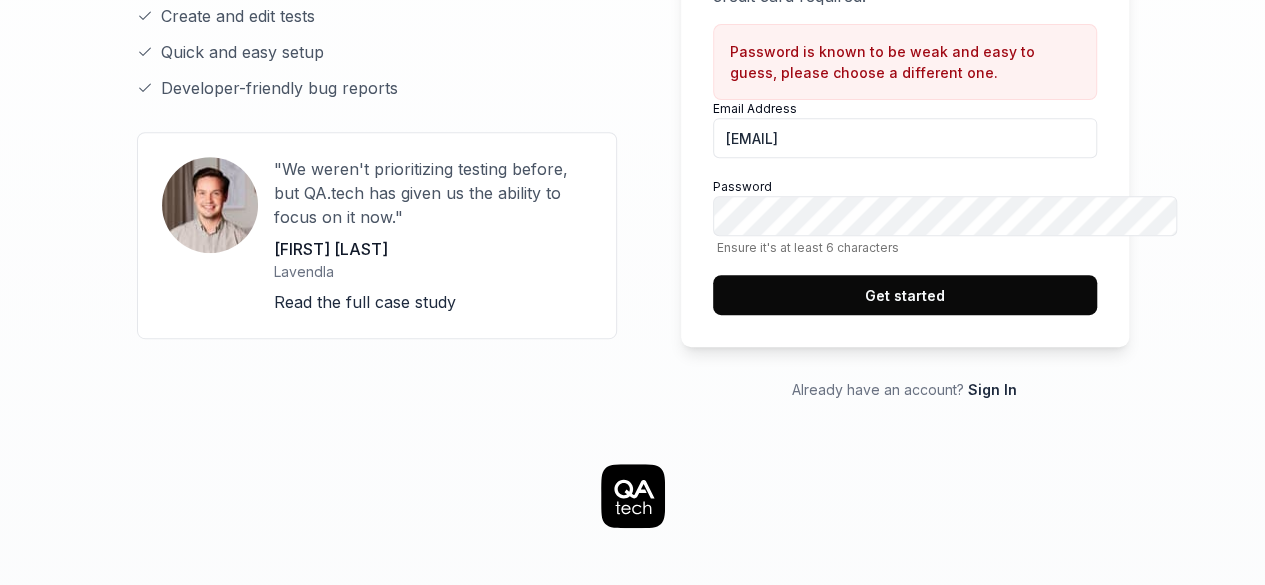 scroll, scrollTop: 399, scrollLeft: 0, axis: vertical 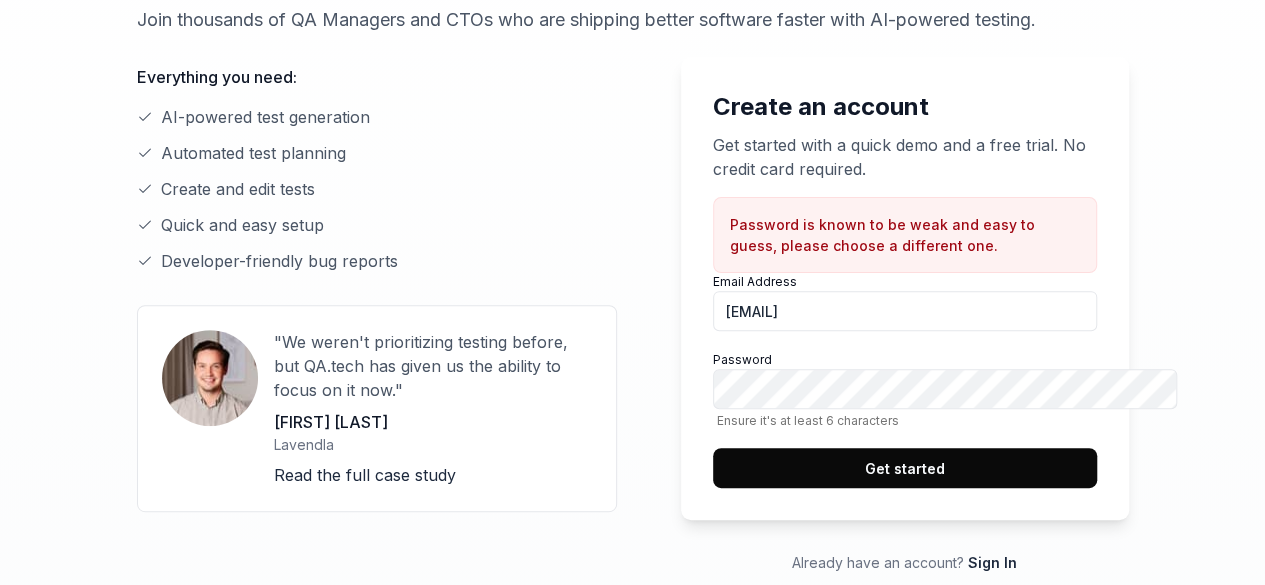 click on "Get started" at bounding box center (905, 468) 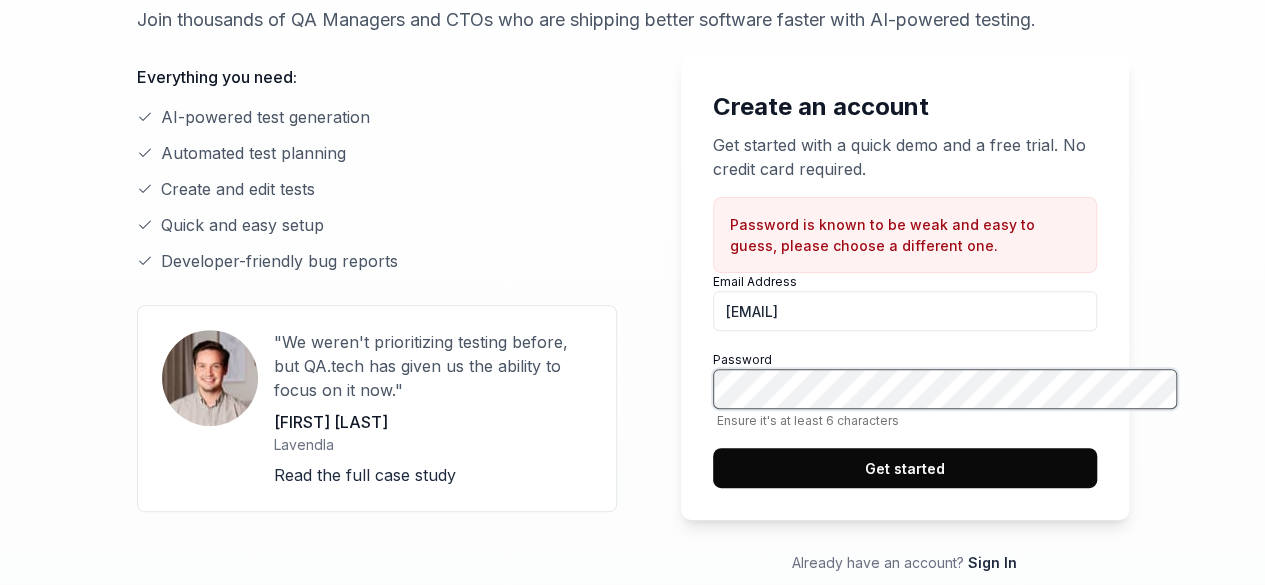 click on "Get started" at bounding box center [905, 468] 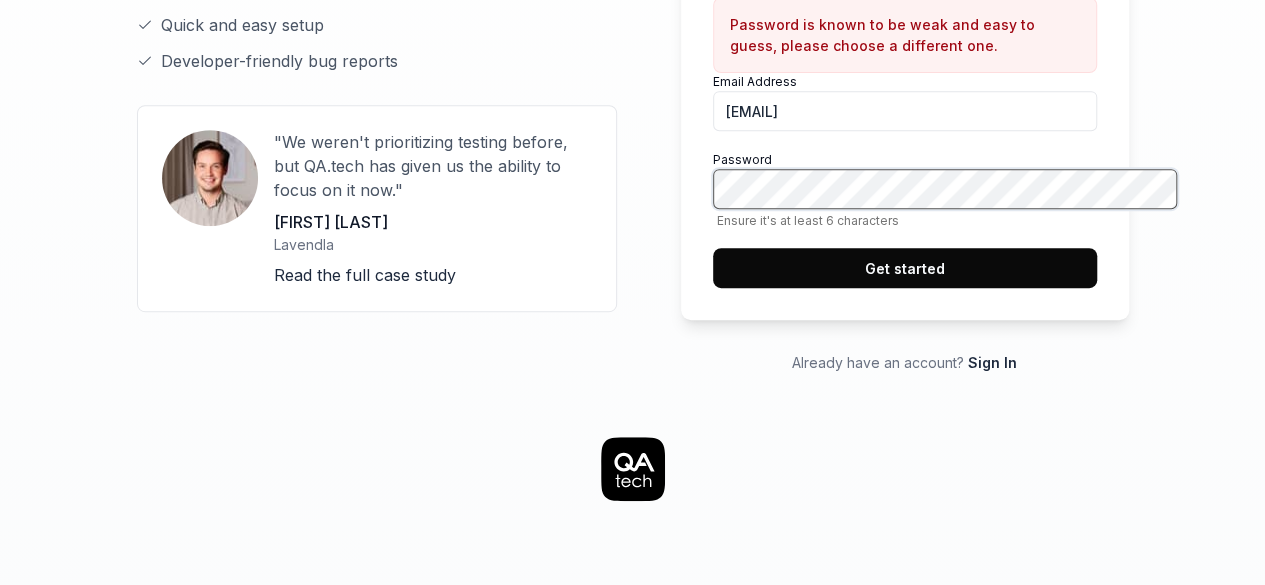scroll, scrollTop: 0, scrollLeft: 0, axis: both 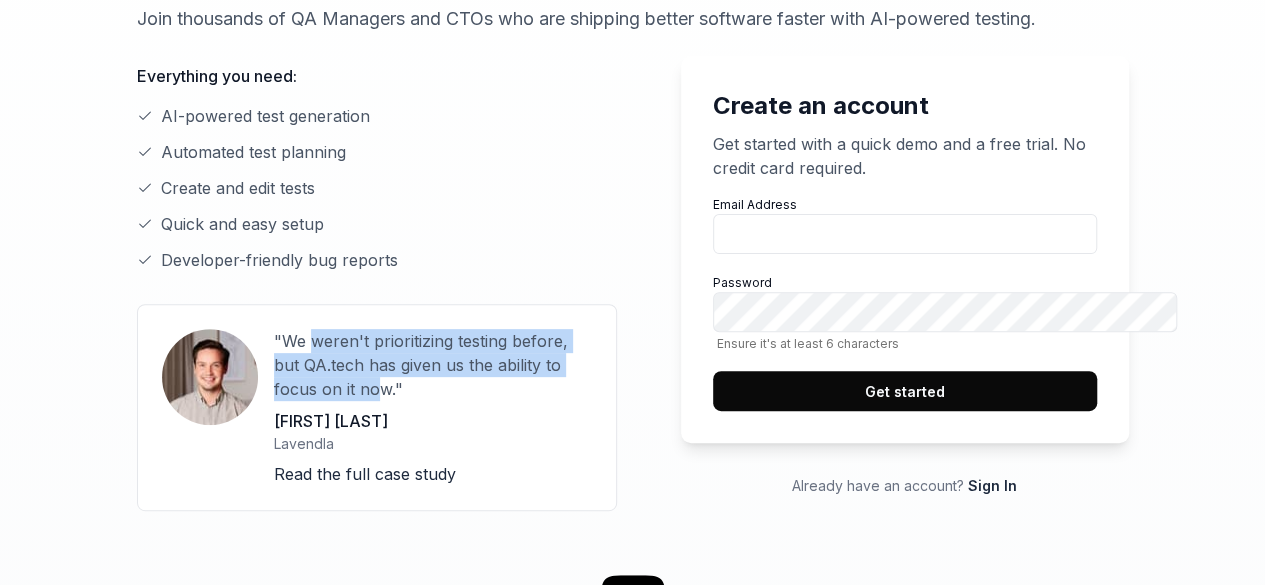 drag, startPoint x: 228, startPoint y: 347, endPoint x: 496, endPoint y: 361, distance: 268.36542 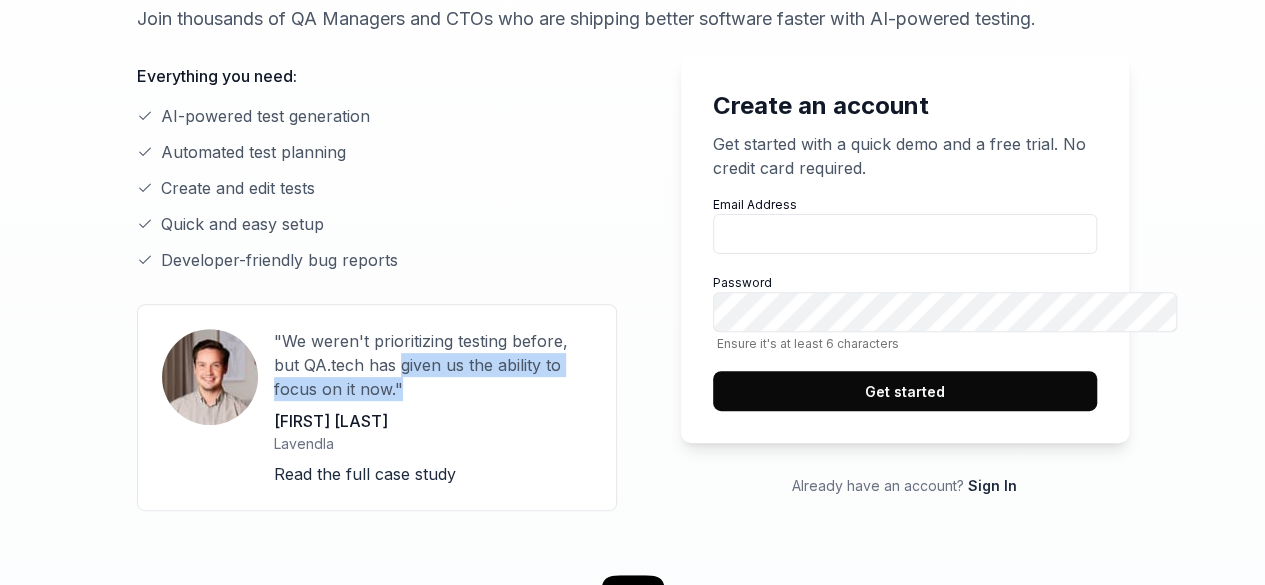 drag, startPoint x: 228, startPoint y: 359, endPoint x: 522, endPoint y: 363, distance: 294.02722 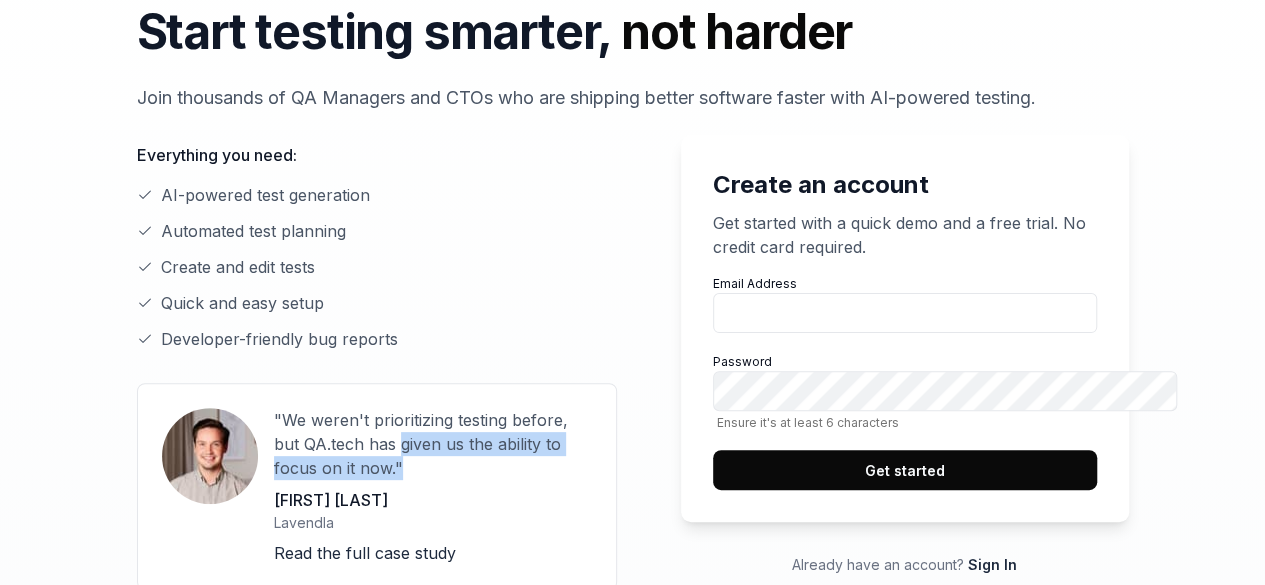 scroll, scrollTop: 0, scrollLeft: 0, axis: both 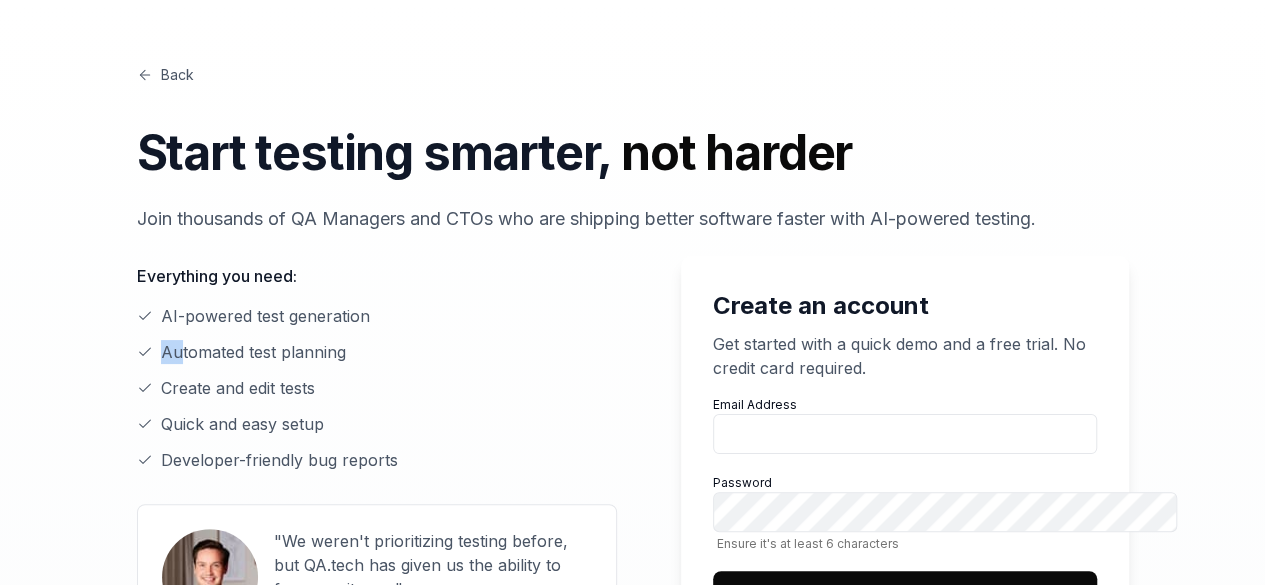 drag, startPoint x: 167, startPoint y: 365, endPoint x: 328, endPoint y: 370, distance: 161.07762 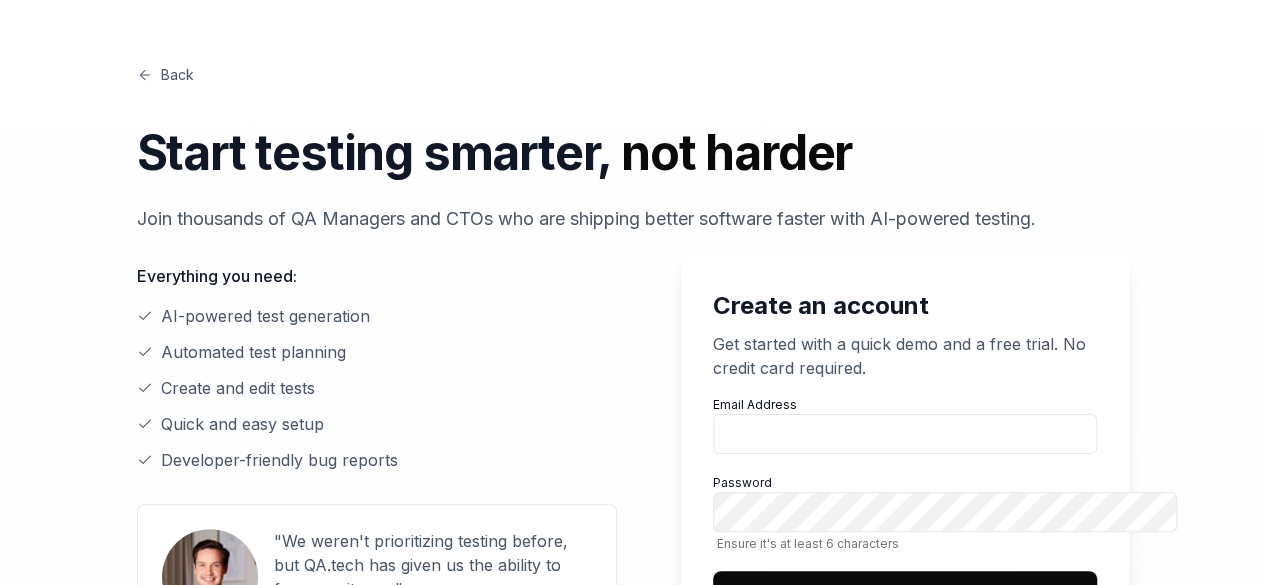 click on "Create and edit tests" at bounding box center [377, 388] 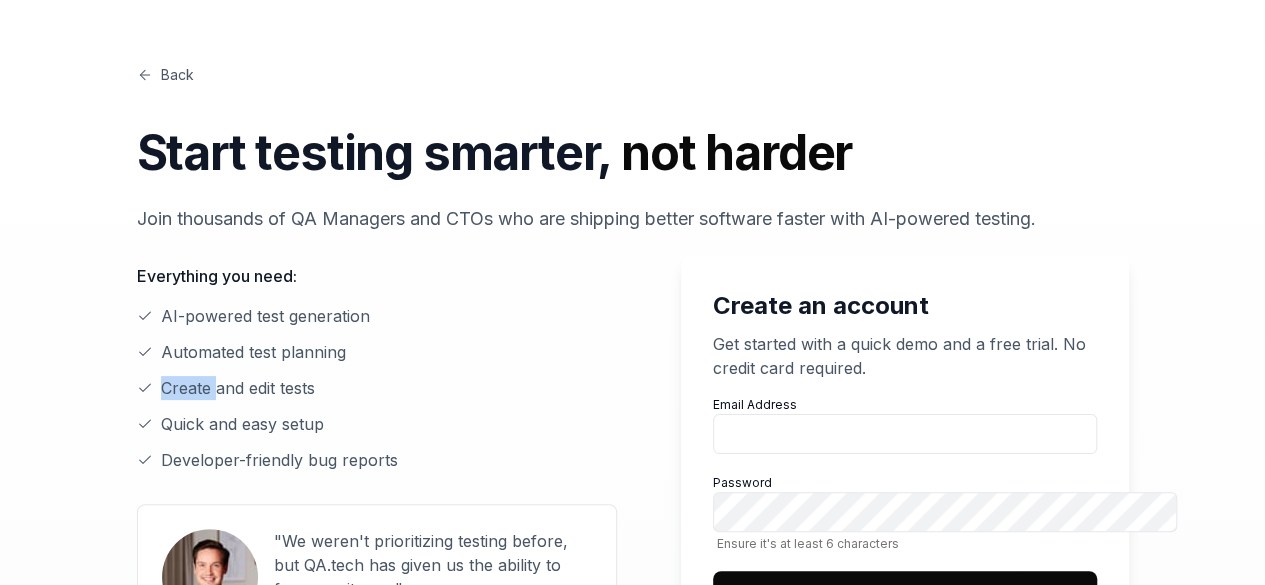 click on "Create and edit tests" at bounding box center (377, 388) 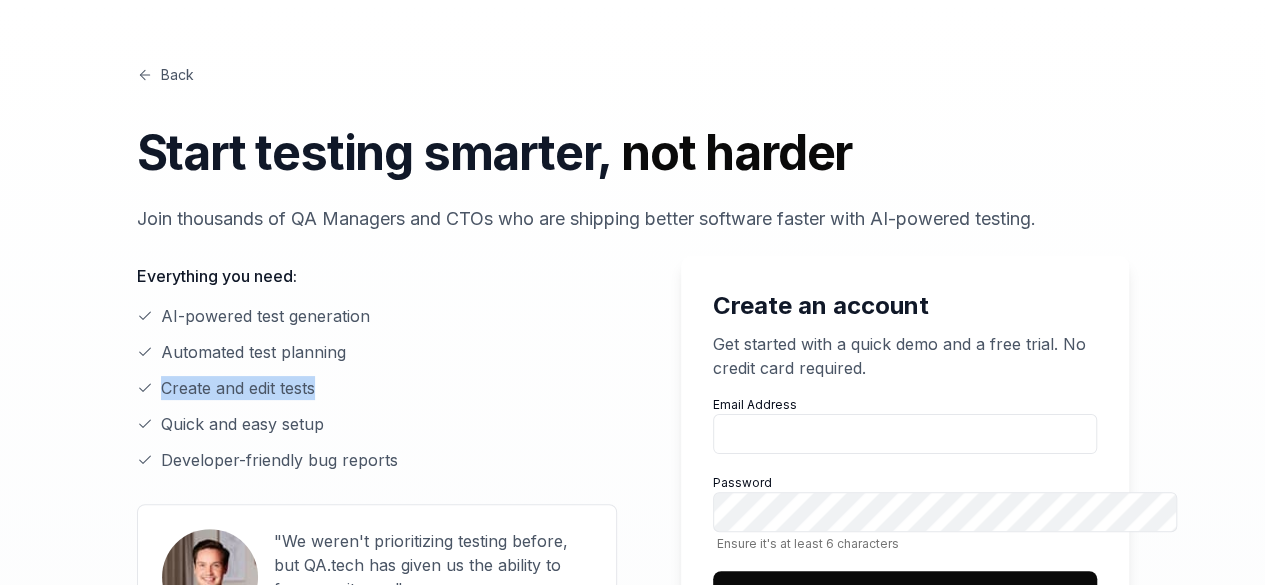 click on "Create and edit tests" at bounding box center [377, 388] 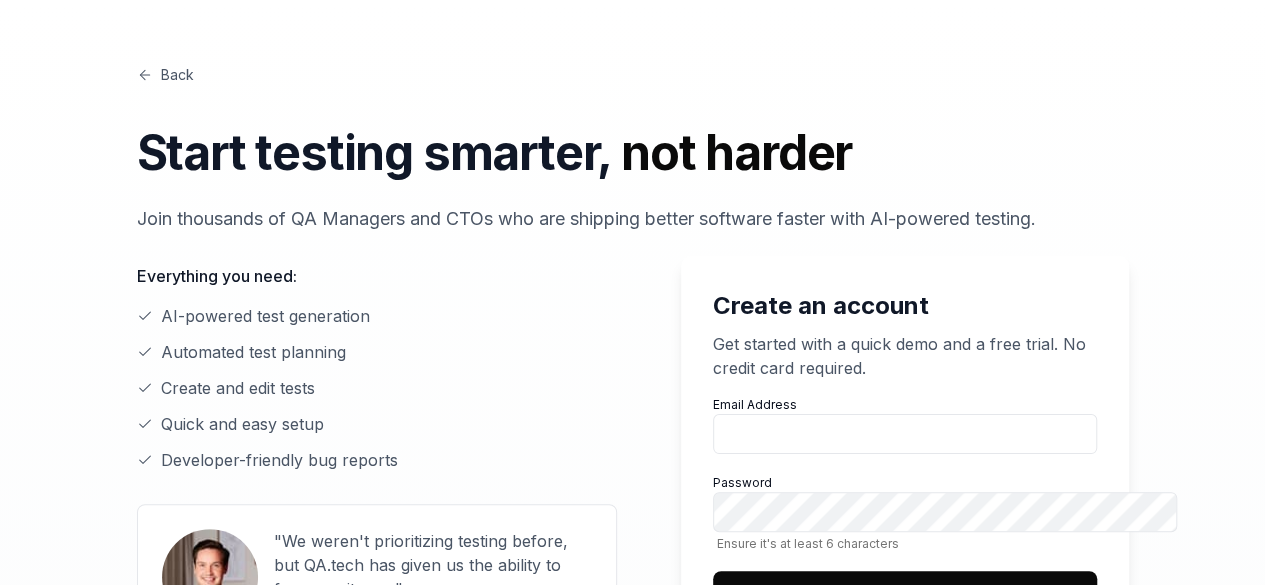 click on "AI-powered test generation Automated test planning Create and edit tests Quick and easy setup Developer-friendly bug reports" at bounding box center (377, 388) 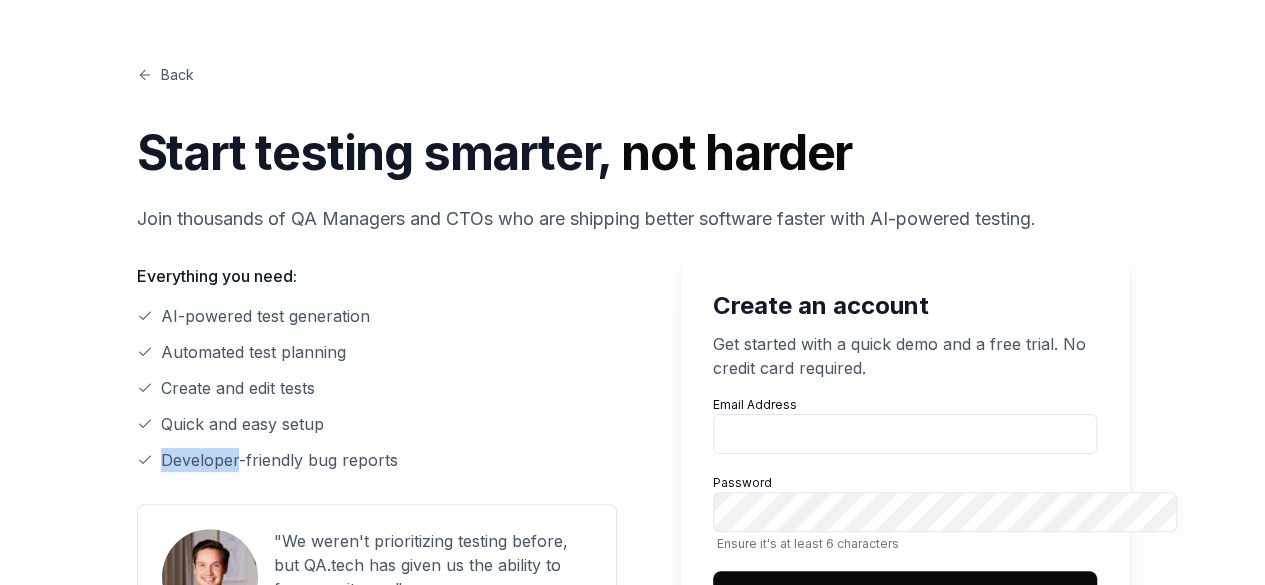 click on "AI-powered test generation Automated test planning Create and edit tests Quick and easy setup Developer-friendly bug reports" at bounding box center (377, 388) 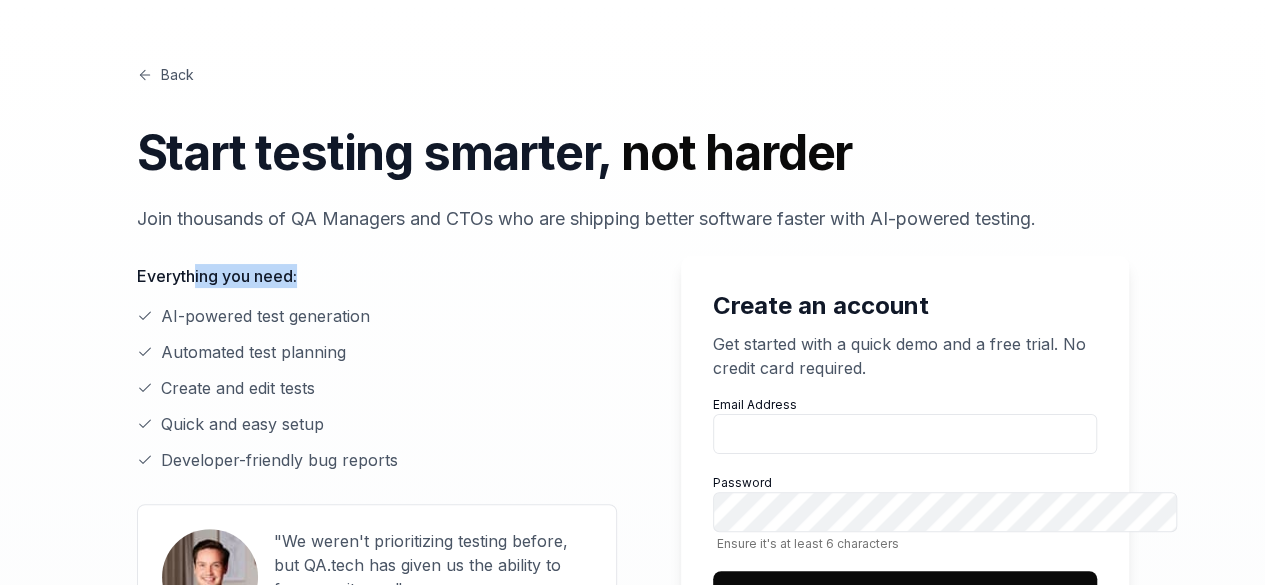 click on "Everything you need:" at bounding box center (377, 276) 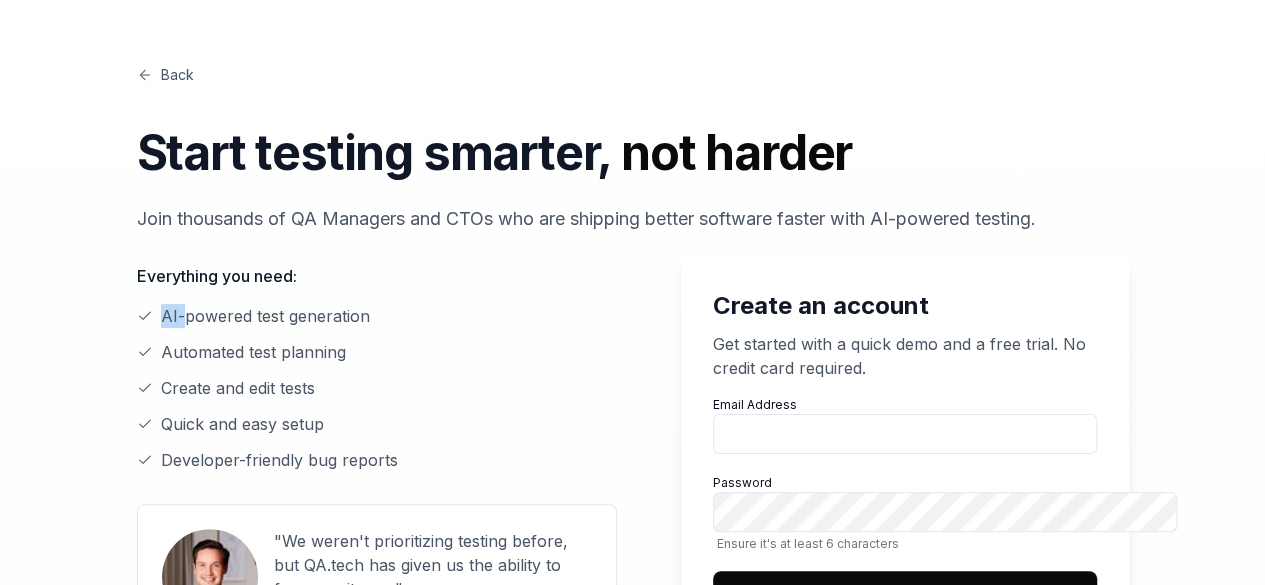 drag, startPoint x: 246, startPoint y: 310, endPoint x: 358, endPoint y: 314, distance: 112.0714 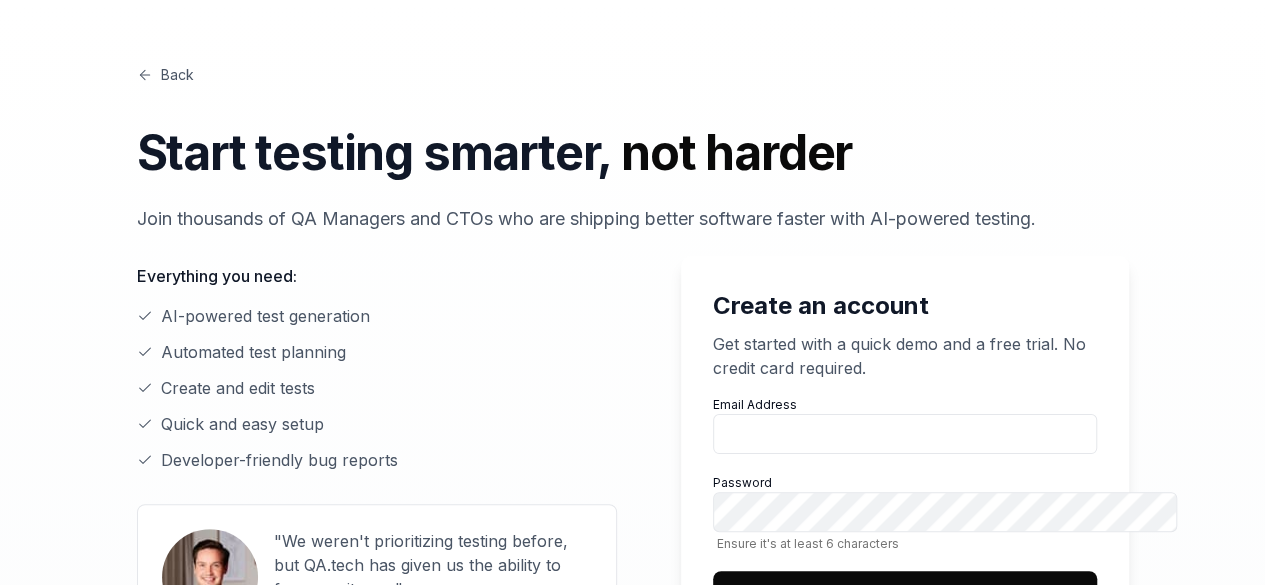 click on "Automated test planning" at bounding box center (377, 352) 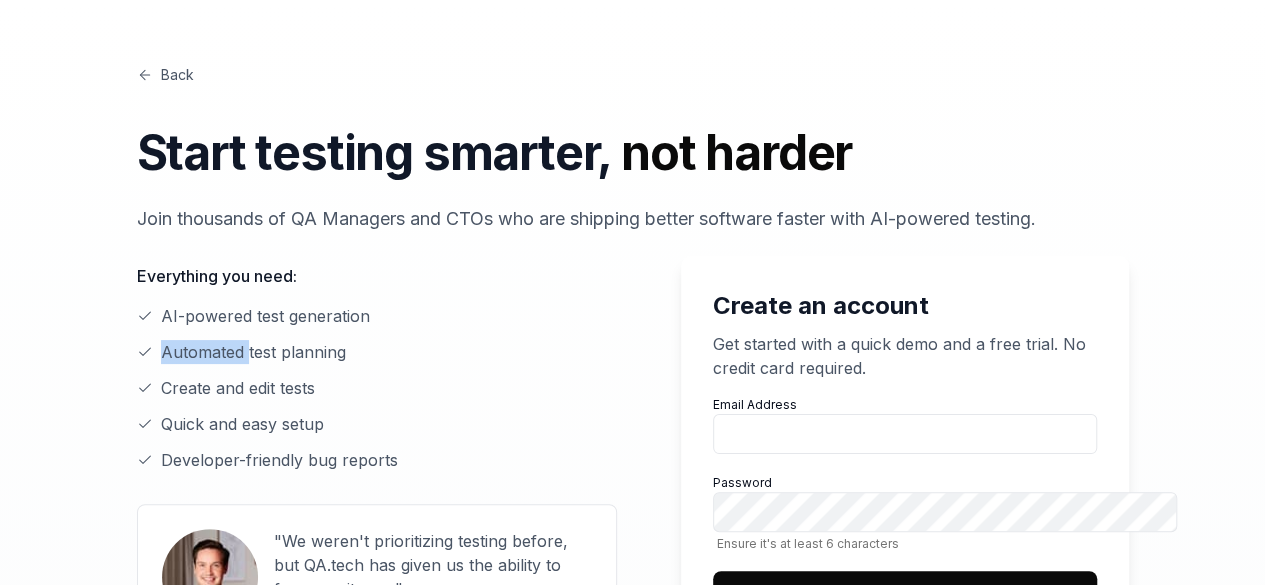 click on "Automated test planning" at bounding box center [377, 352] 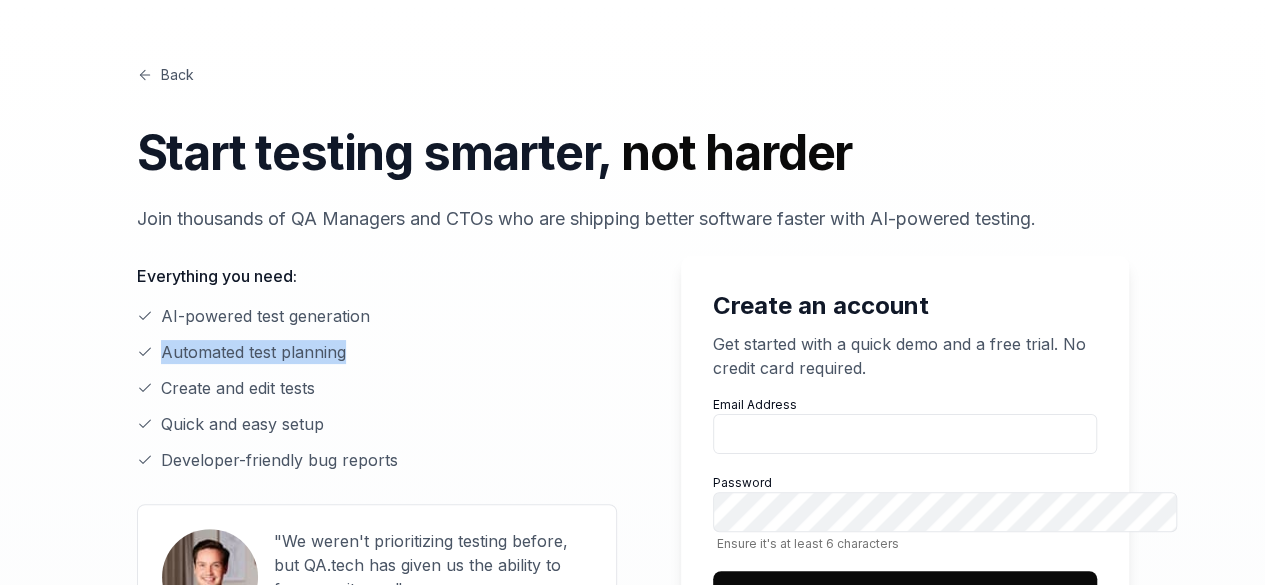 click on "Automated test planning" at bounding box center (377, 352) 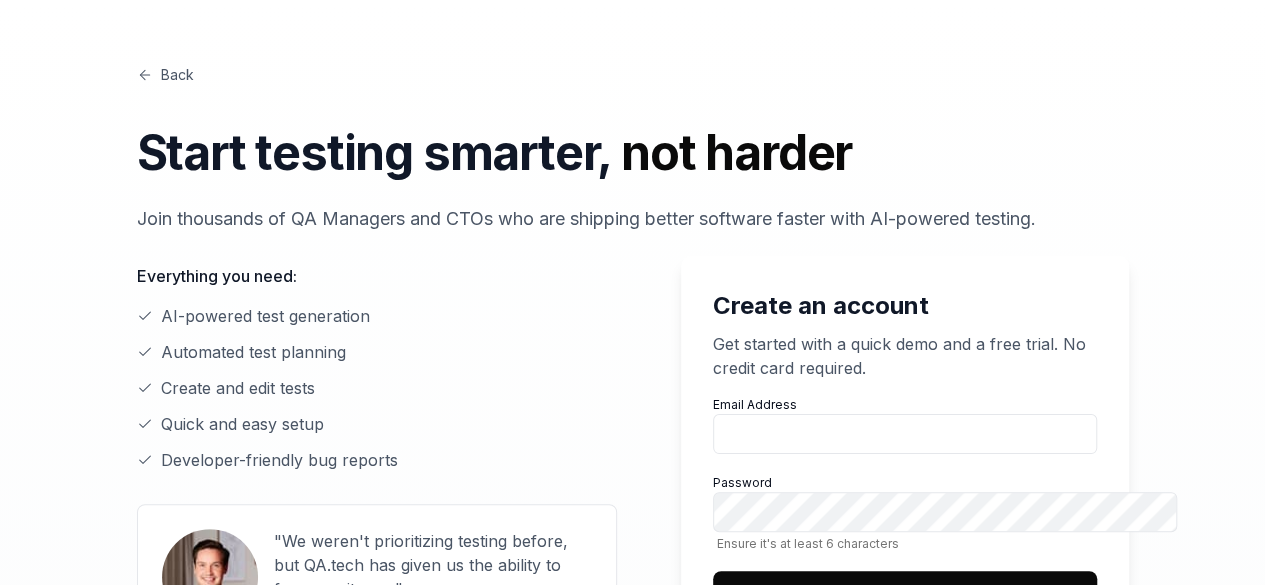 click on "Create and edit tests" at bounding box center (377, 388) 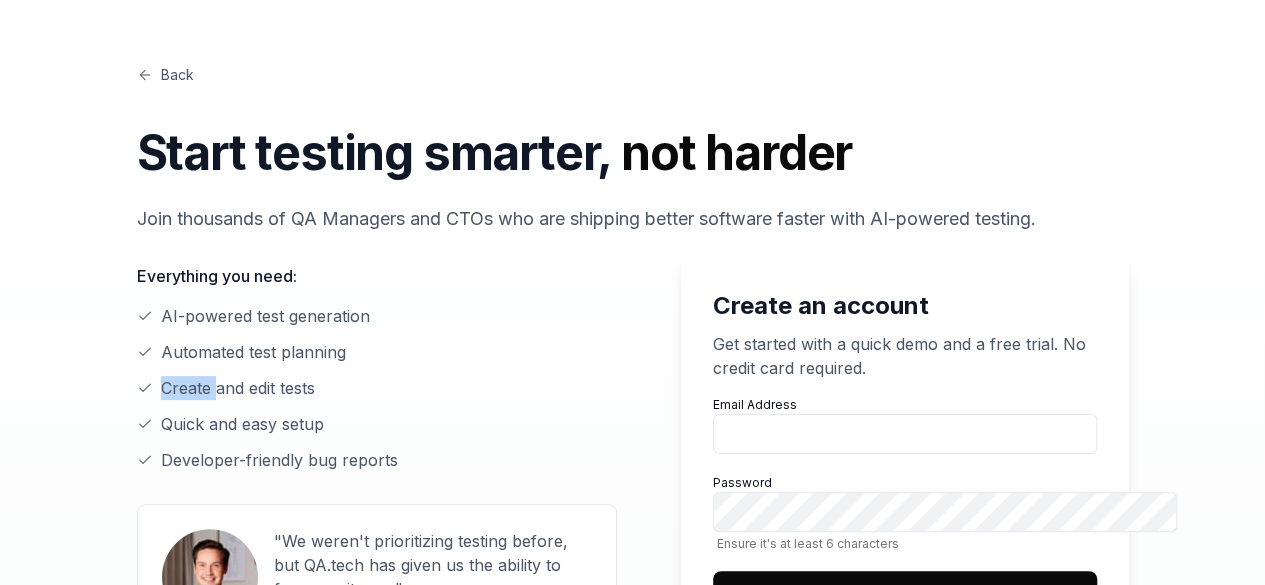 click on "Create and edit tests" at bounding box center (377, 388) 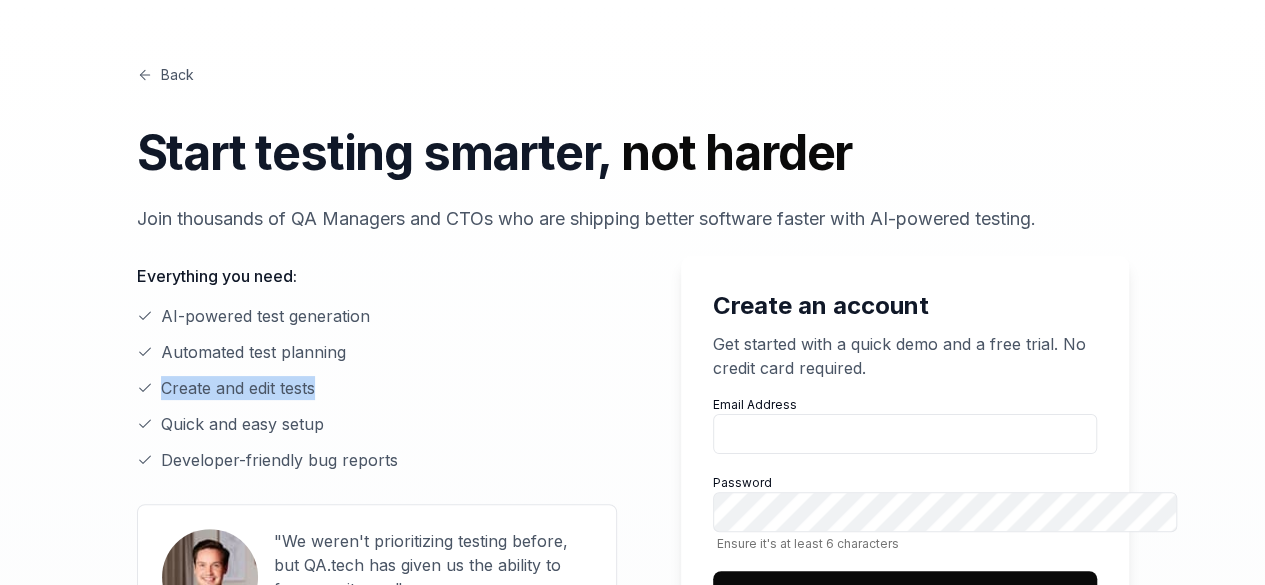 click on "Create and edit tests" at bounding box center (377, 388) 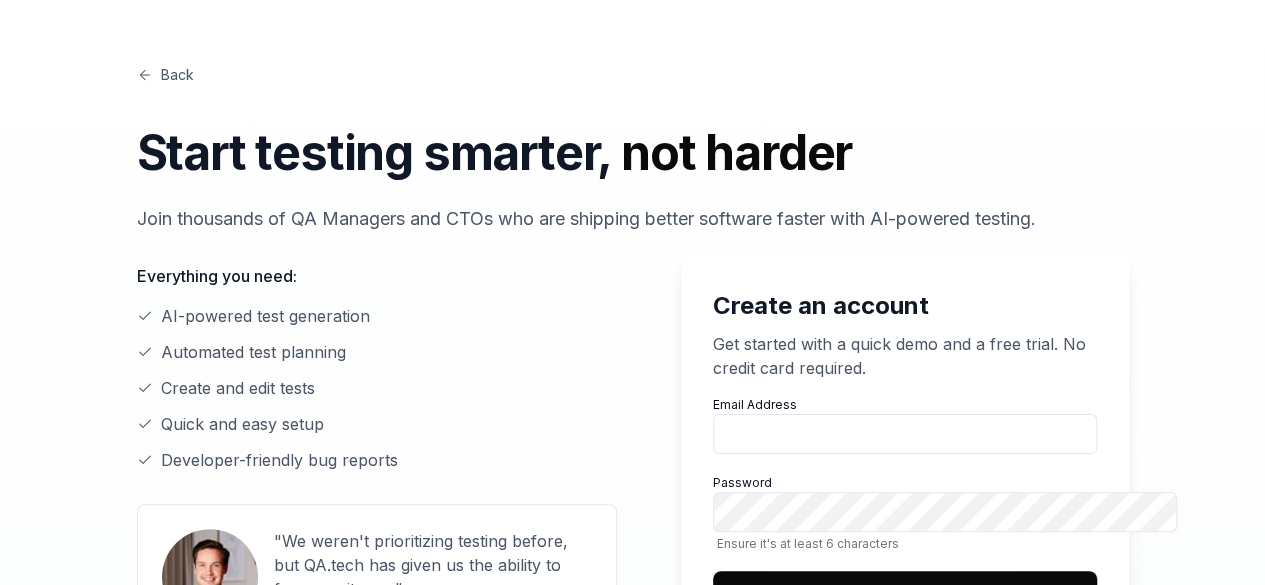 click on "Quick and easy setup" at bounding box center (377, 424) 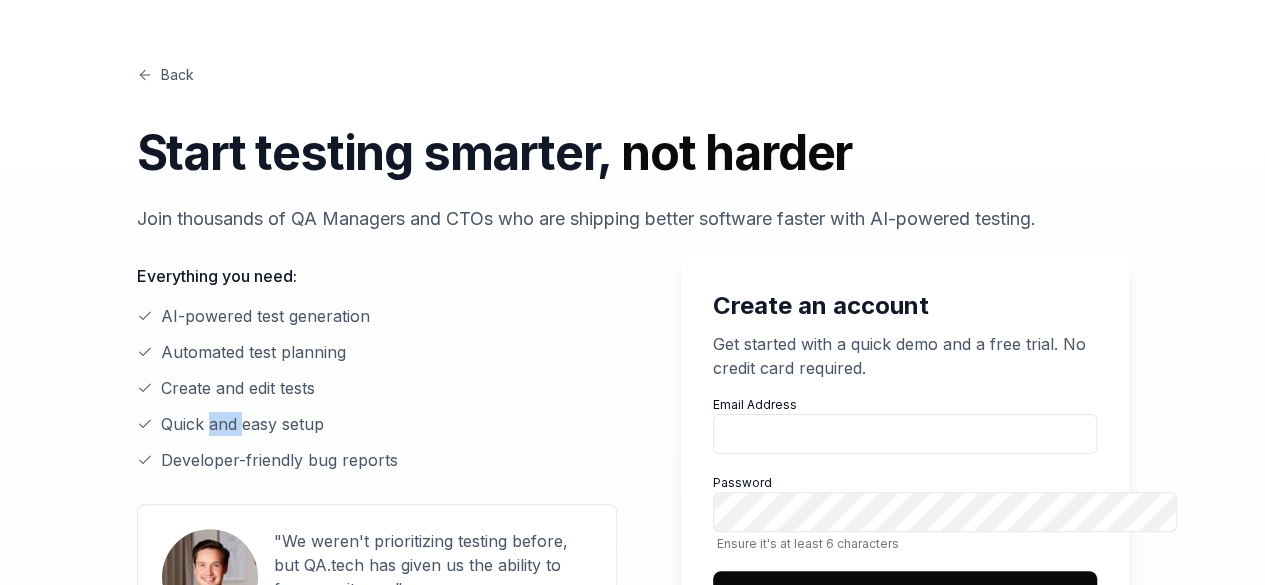 click on "Quick and easy setup" at bounding box center (377, 424) 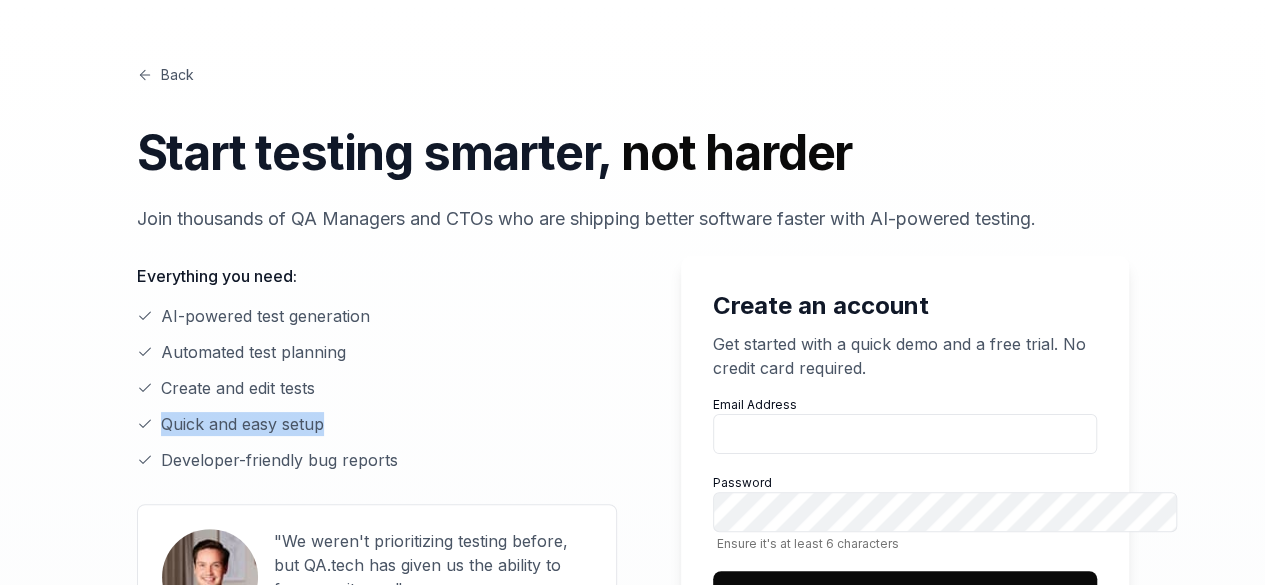 click on "Quick and easy setup" at bounding box center [377, 424] 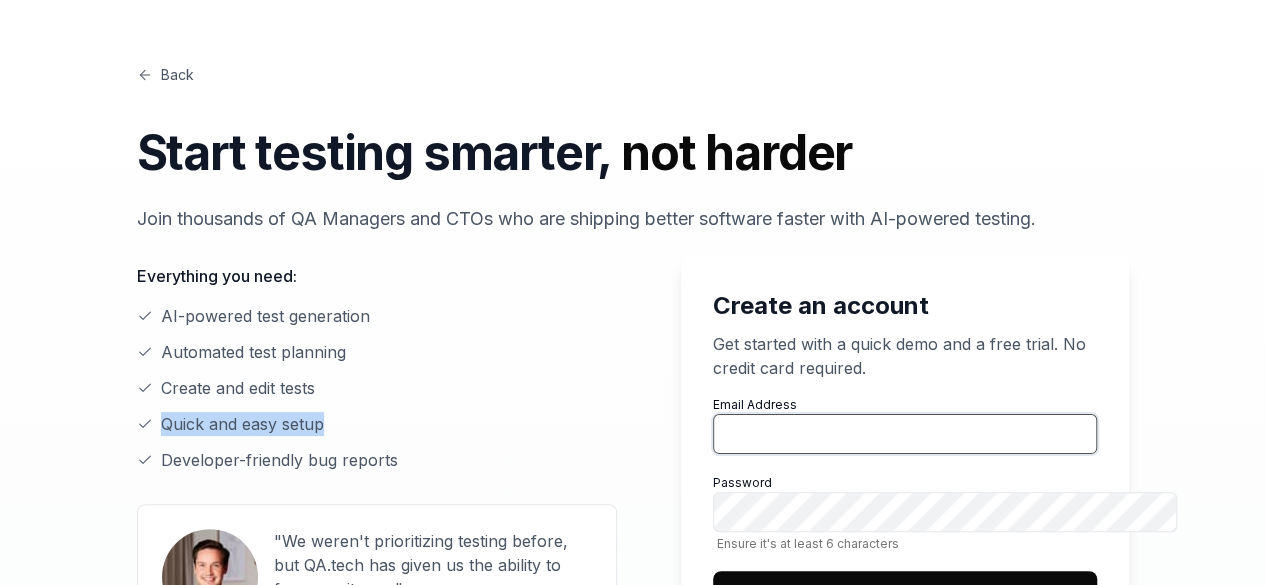 click on "Email Address" at bounding box center (905, 434) 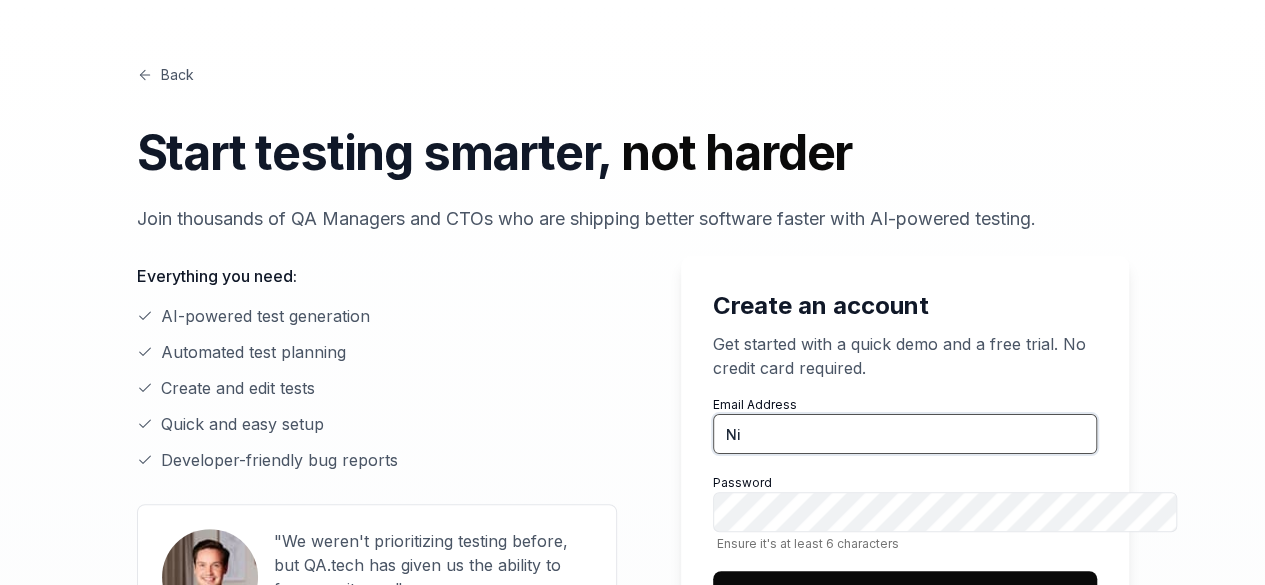type on "N" 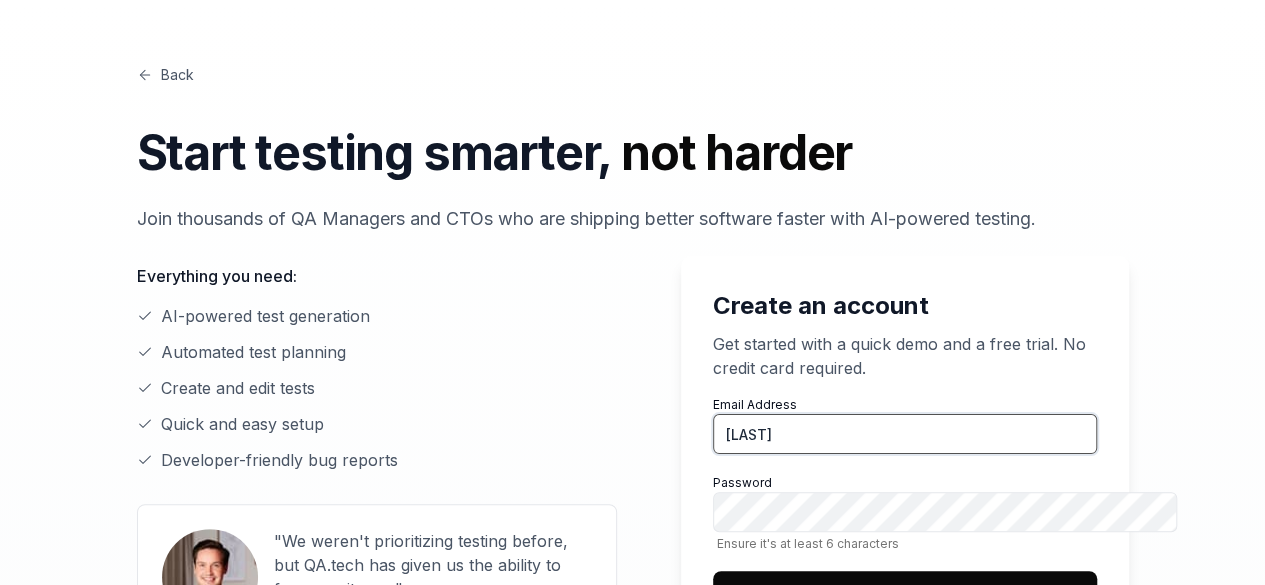 type on "shahnikunj50@gmail.com" 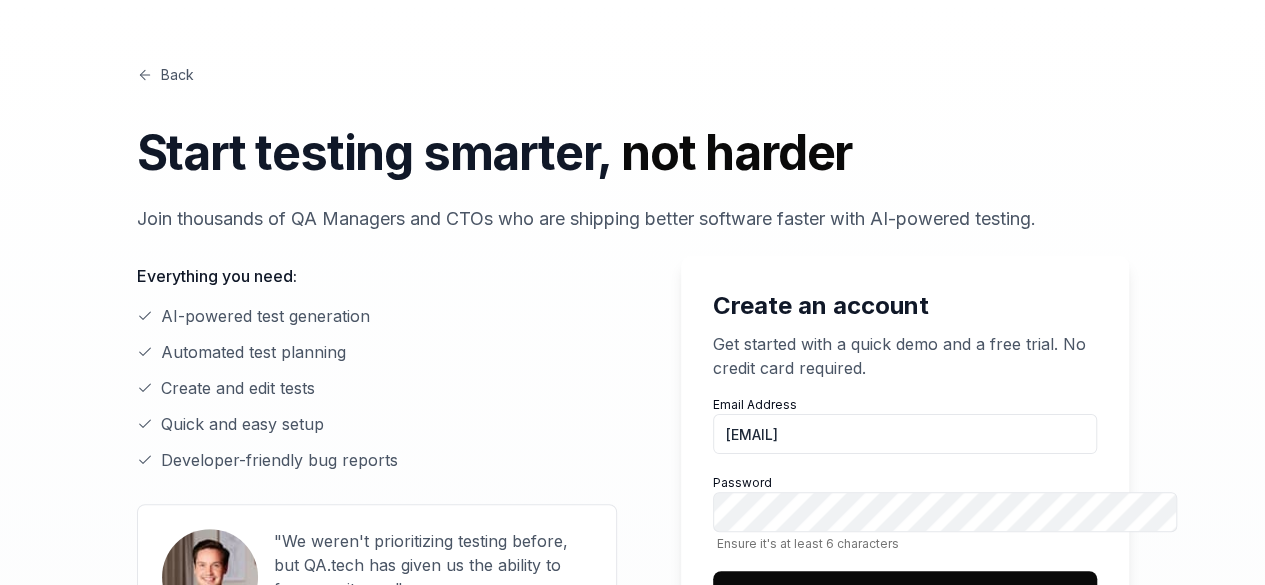type 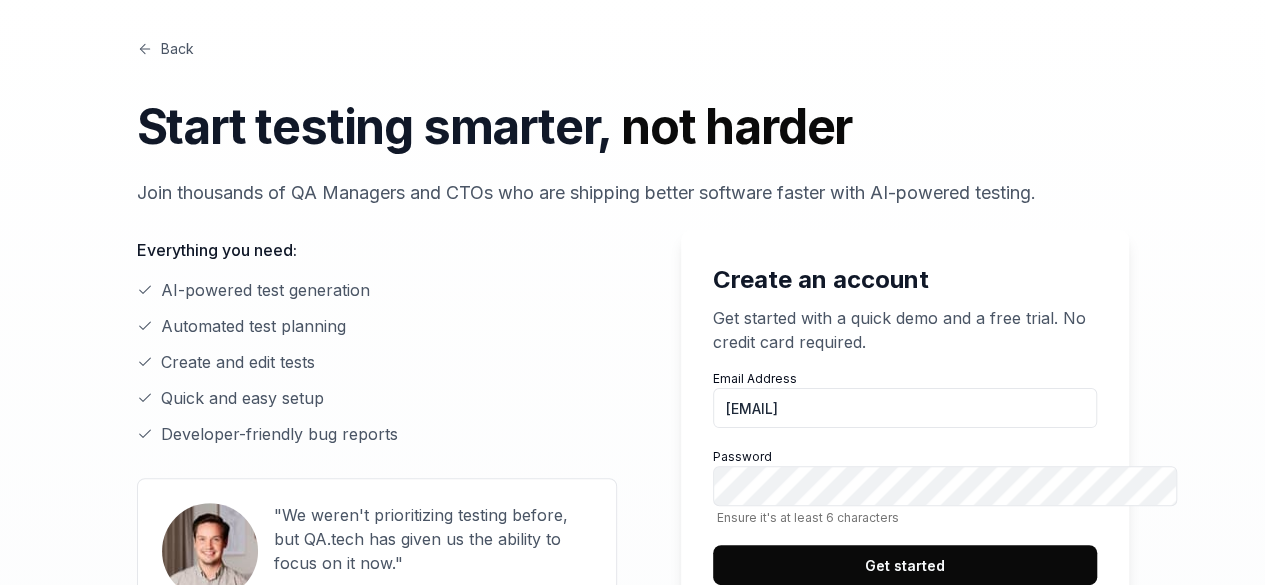 click on "Get started" at bounding box center [905, 565] 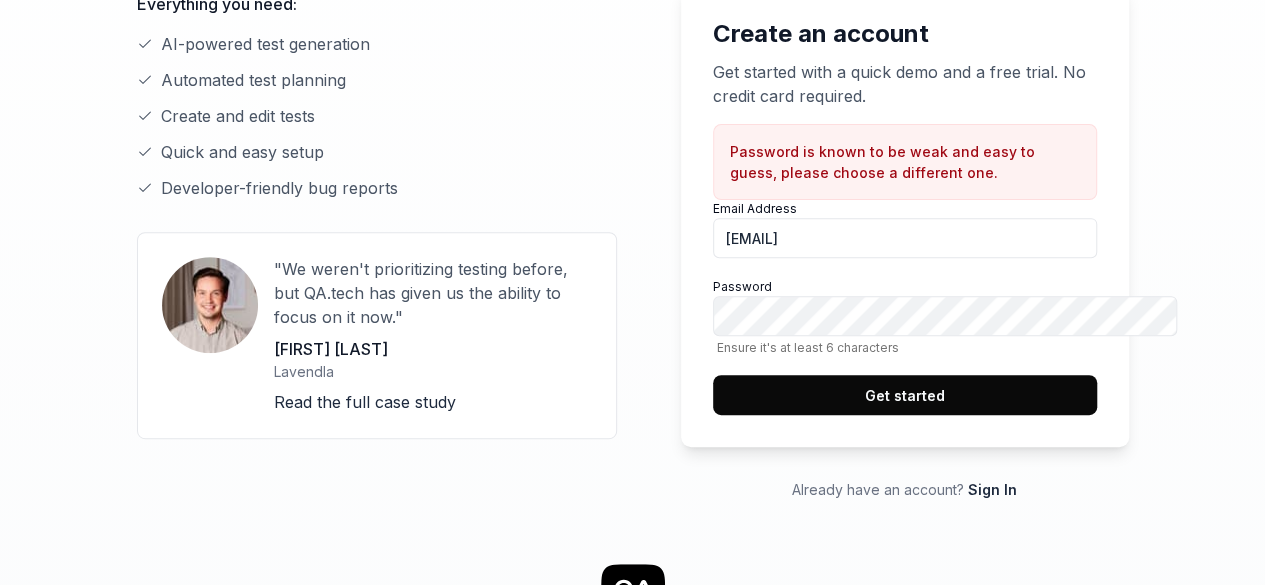 scroll, scrollTop: 326, scrollLeft: 0, axis: vertical 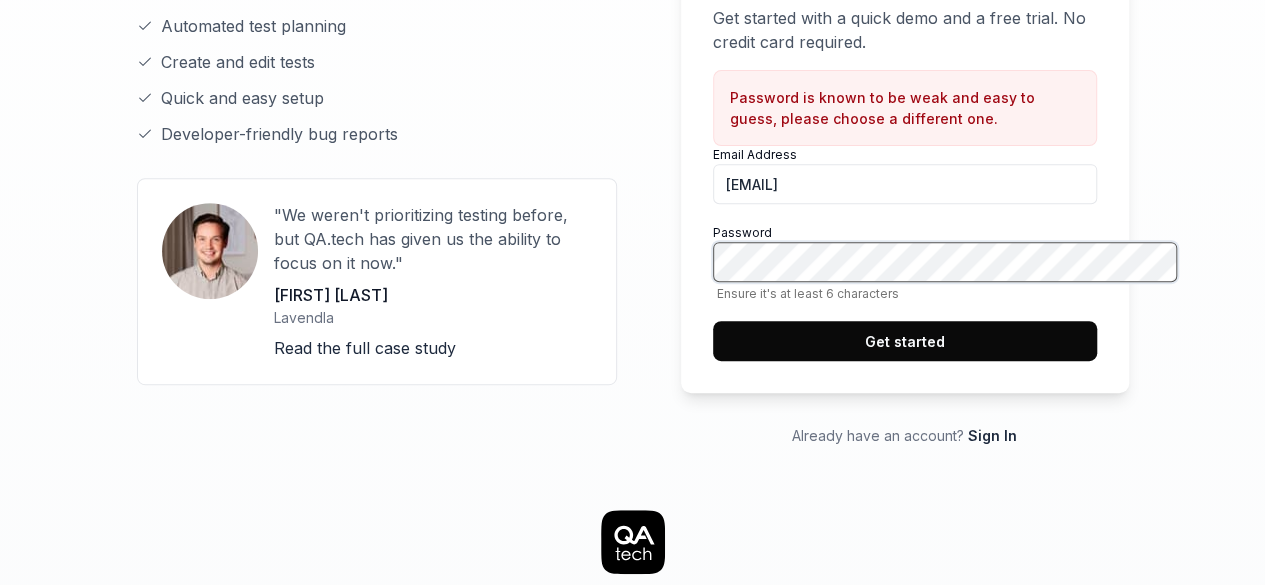 click on "Get started" at bounding box center [905, 341] 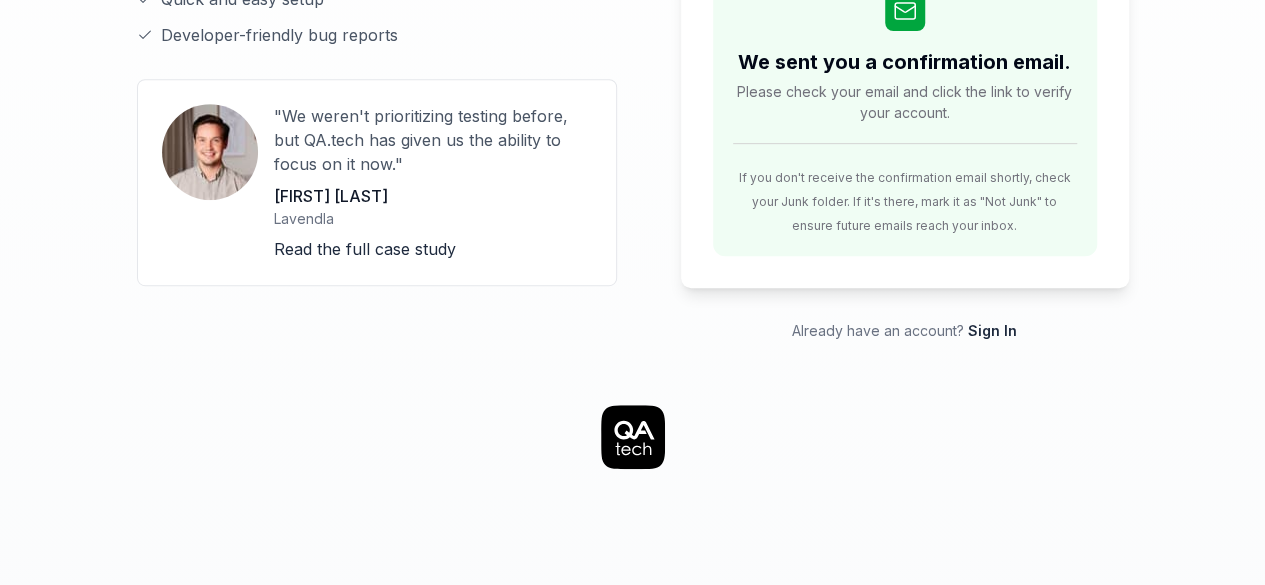 scroll, scrollTop: 500, scrollLeft: 0, axis: vertical 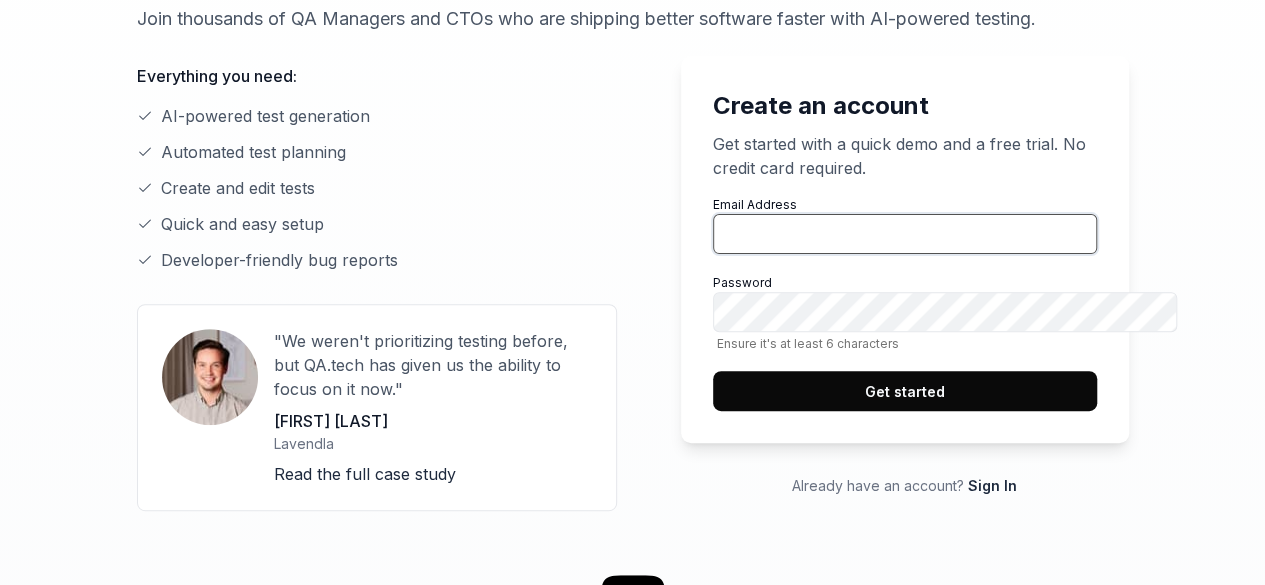 click on "Email Address" at bounding box center [905, 234] 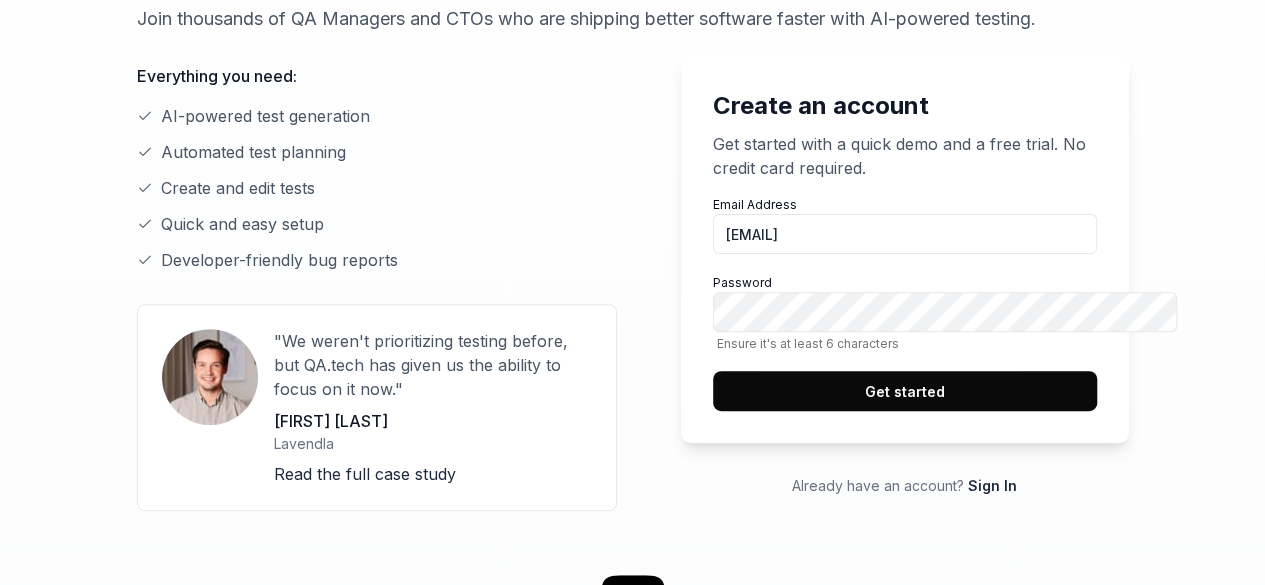 click on "Get started" at bounding box center [905, 391] 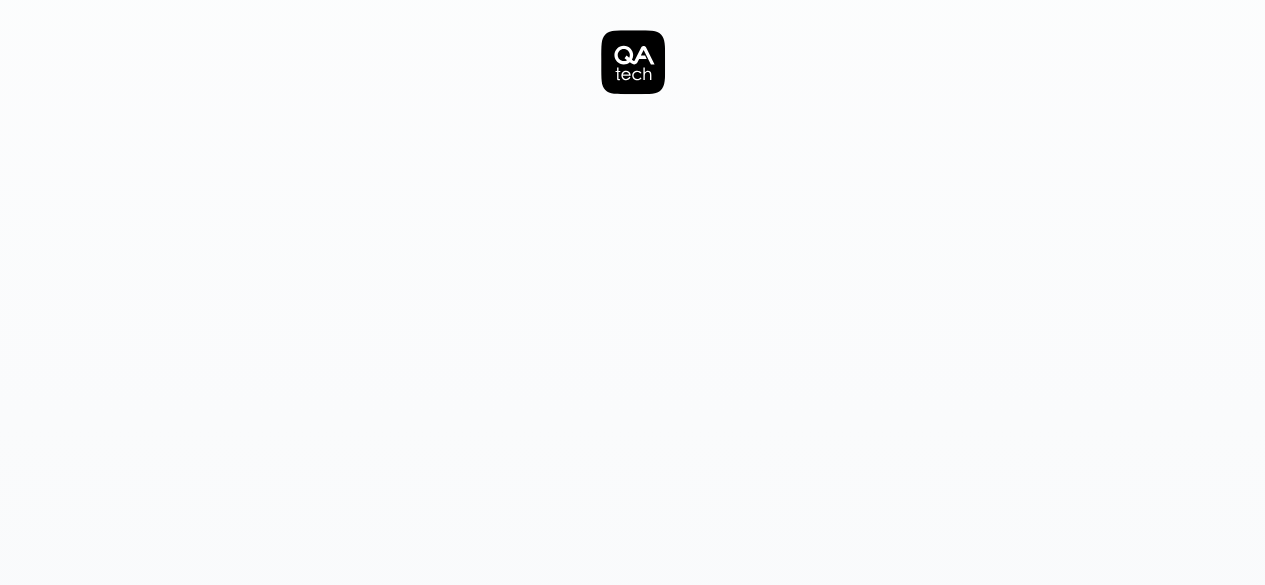 scroll, scrollTop: 400, scrollLeft: 0, axis: vertical 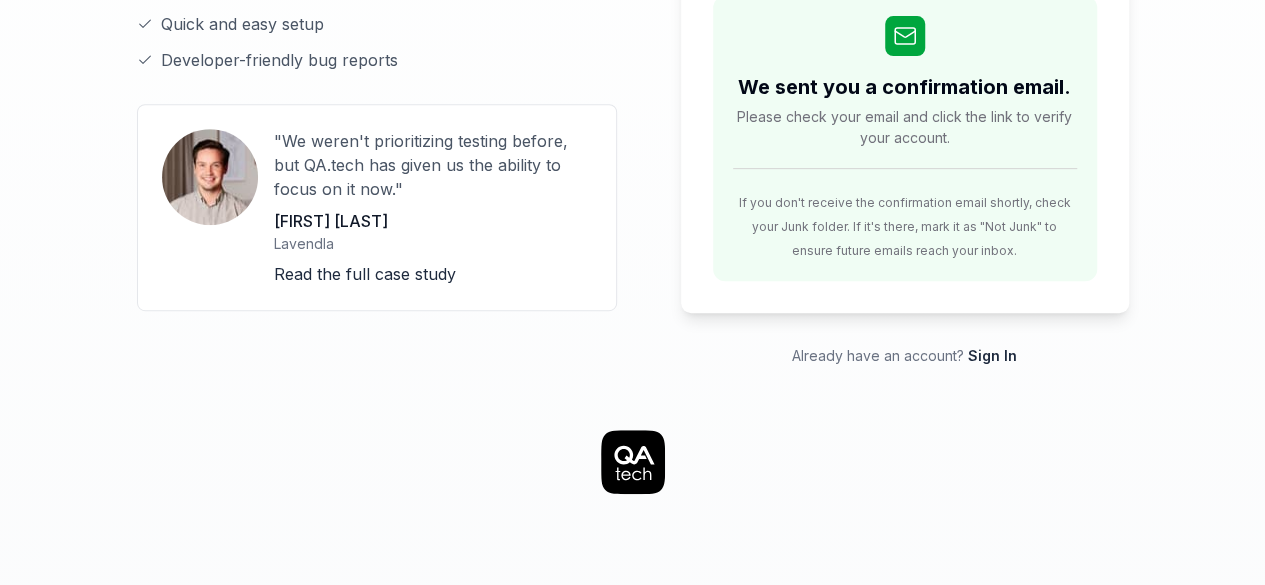 click on "Sign In" at bounding box center (992, 355) 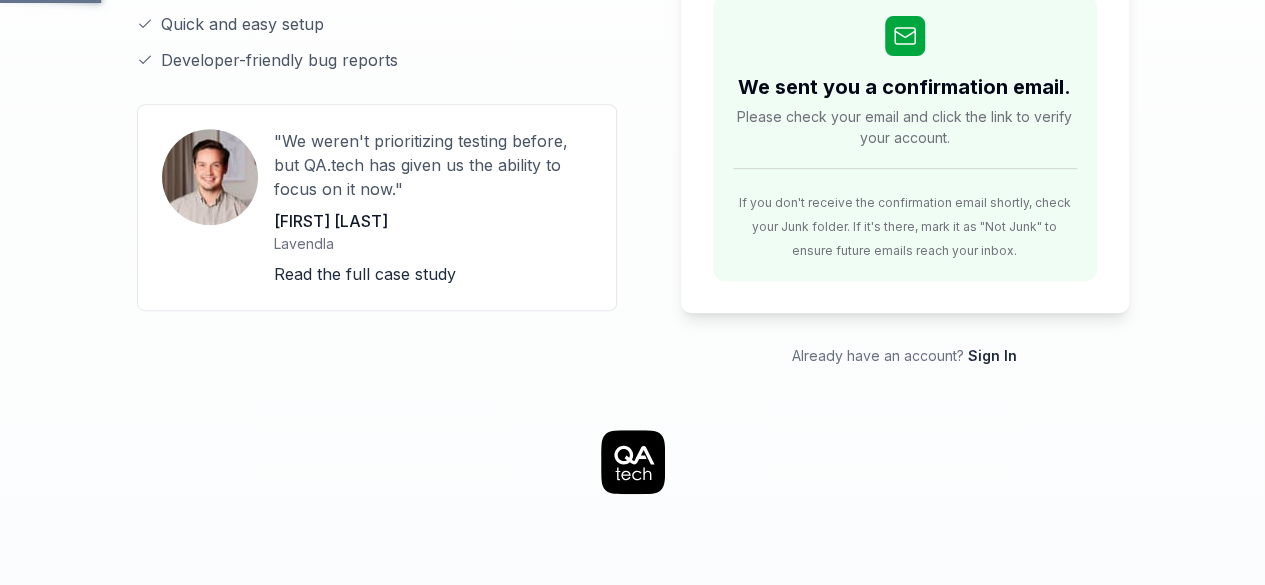 scroll, scrollTop: 0, scrollLeft: 0, axis: both 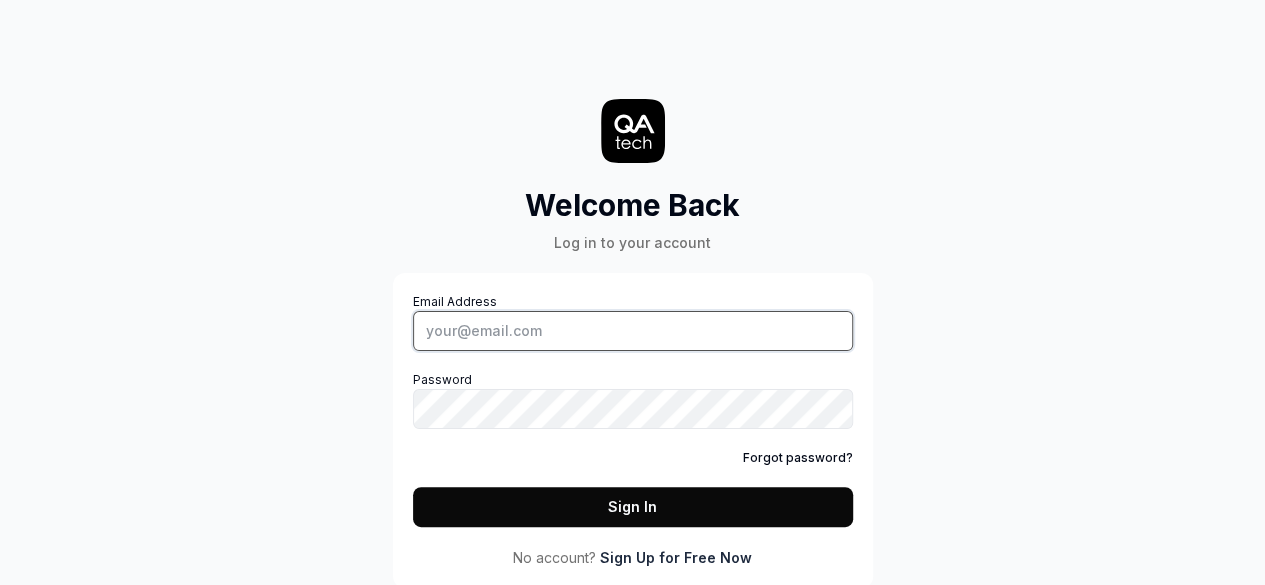 click on "Email Address" at bounding box center [633, 331] 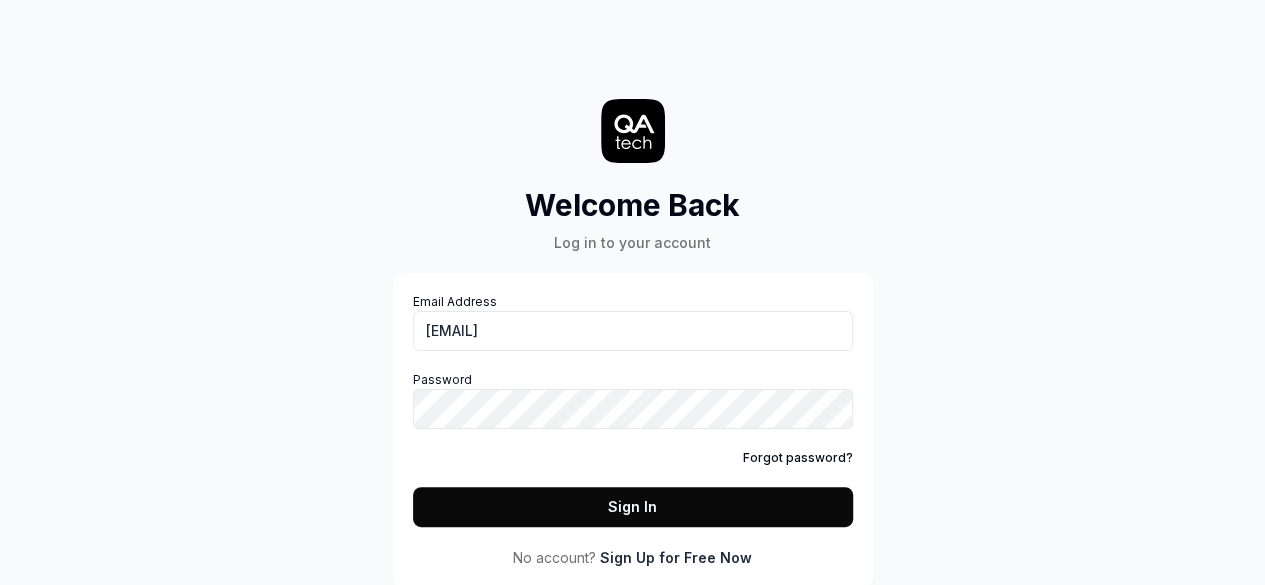 click on "Sign In" at bounding box center [633, 507] 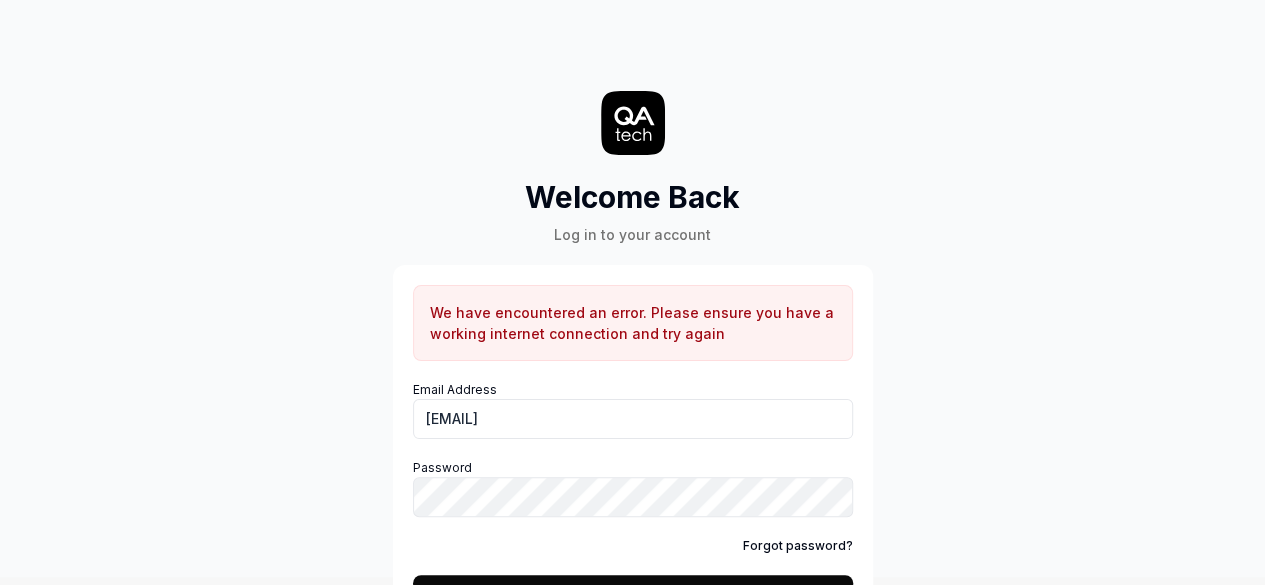 scroll, scrollTop: 0, scrollLeft: 0, axis: both 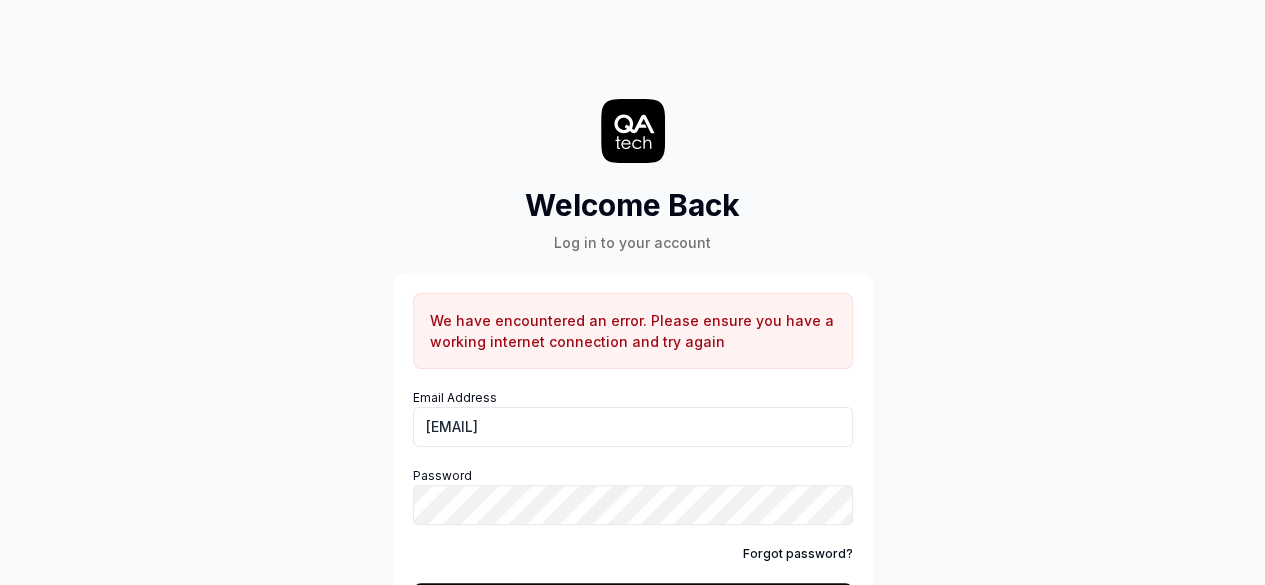 click 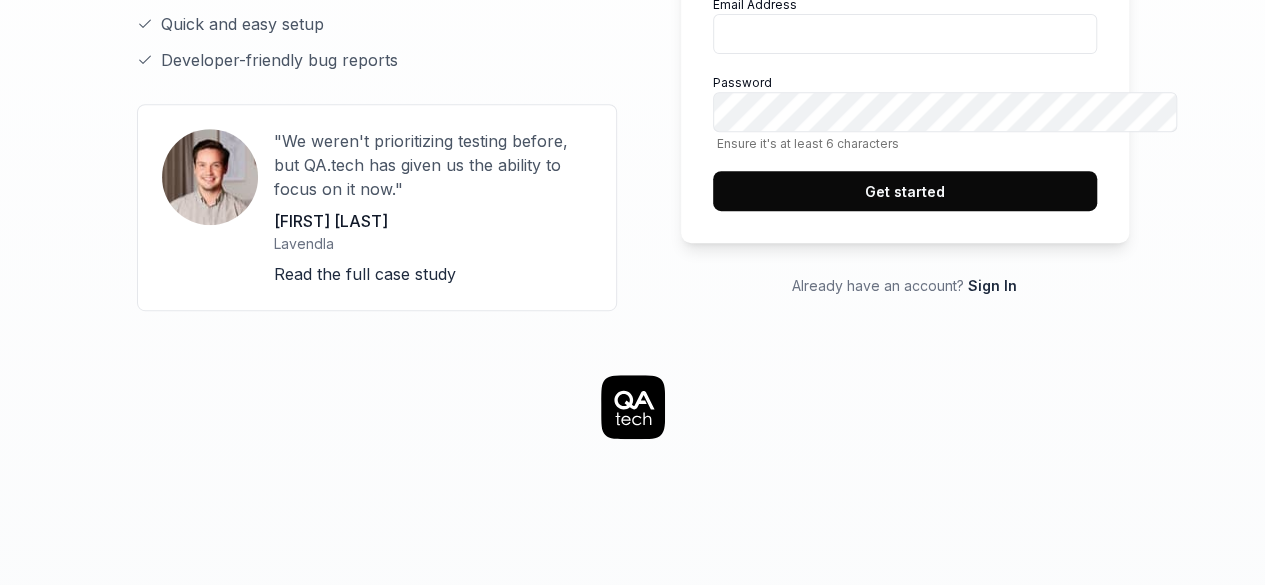 scroll, scrollTop: 0, scrollLeft: 0, axis: both 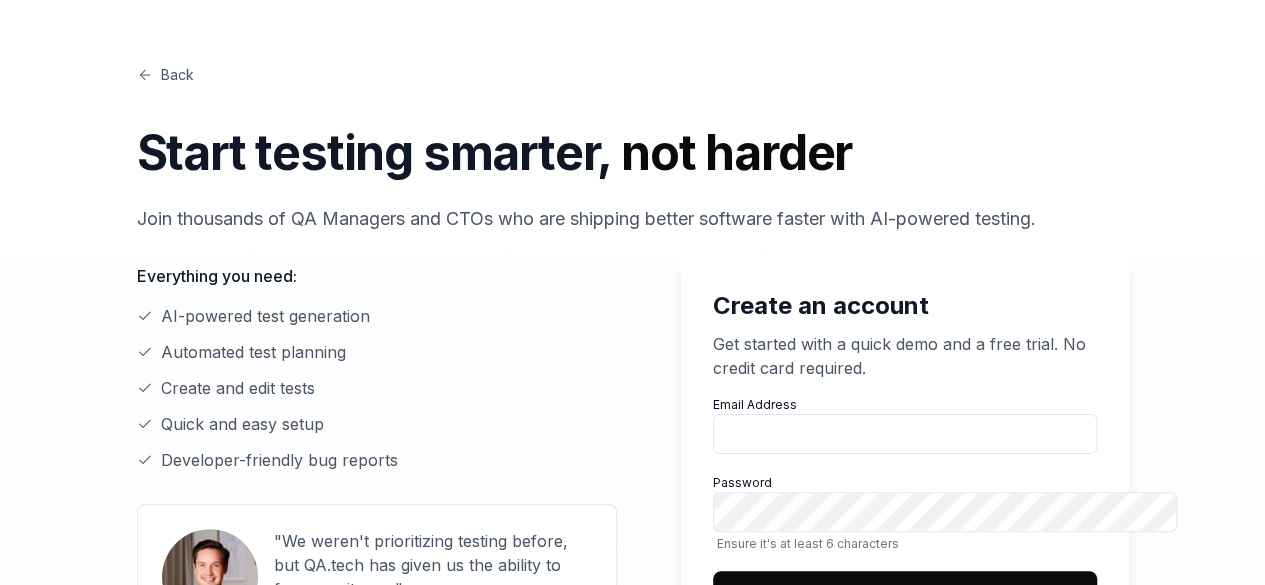 click on "Back Start testing smarter,   not harder Join thousands of QA Managers and CTOs who are shipping better software faster with AI-powered testing." at bounding box center [633, 148] 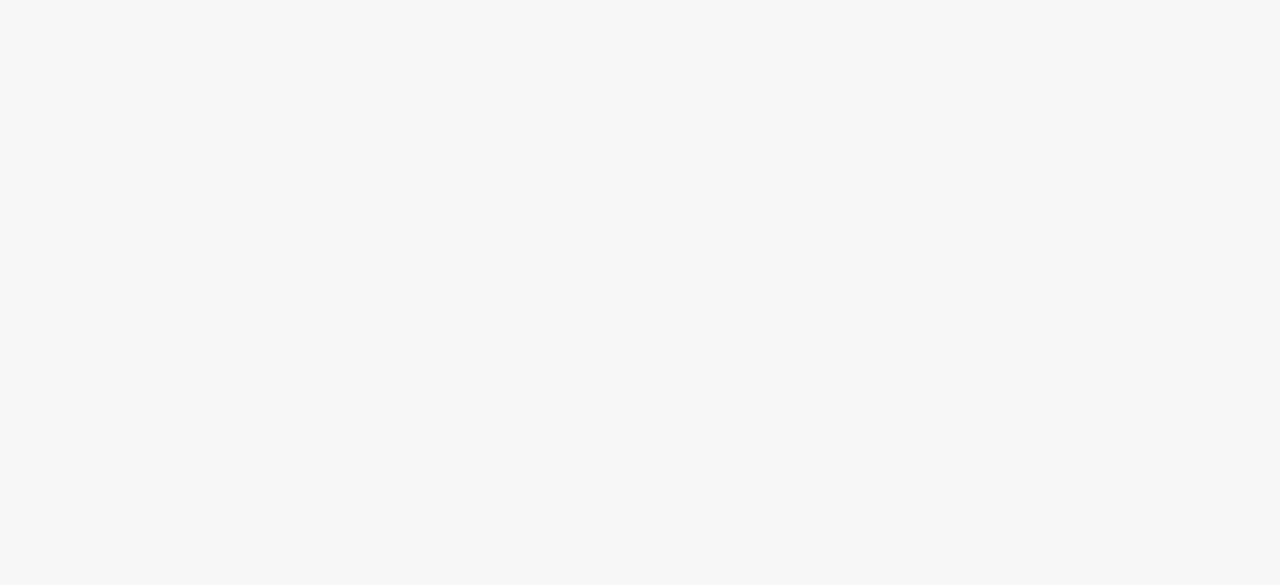 scroll, scrollTop: 0, scrollLeft: 0, axis: both 